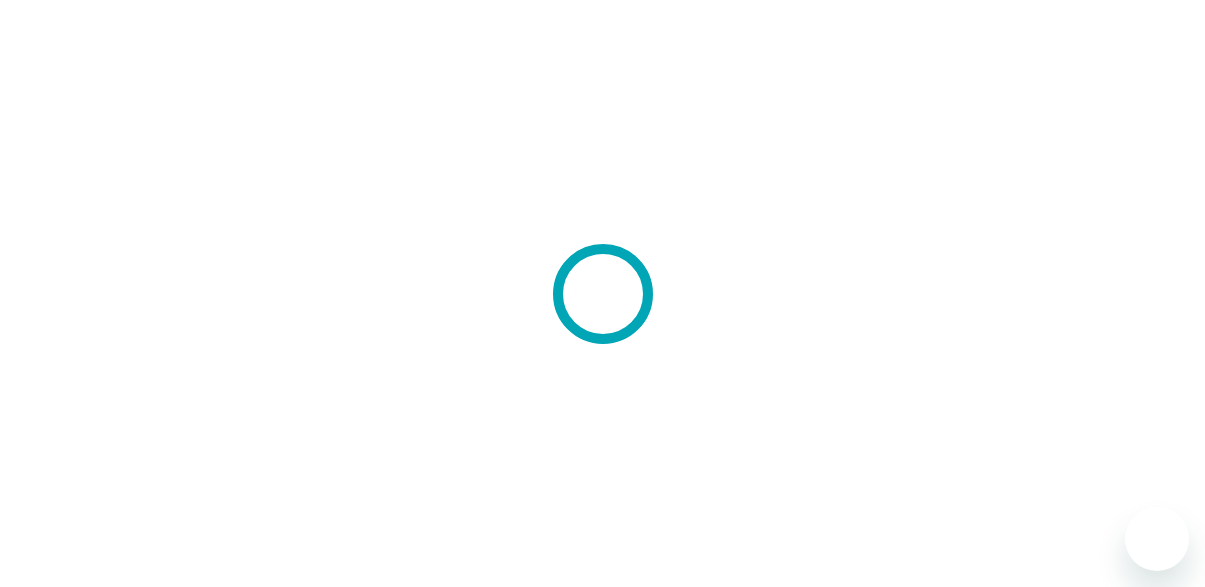 scroll, scrollTop: 0, scrollLeft: 0, axis: both 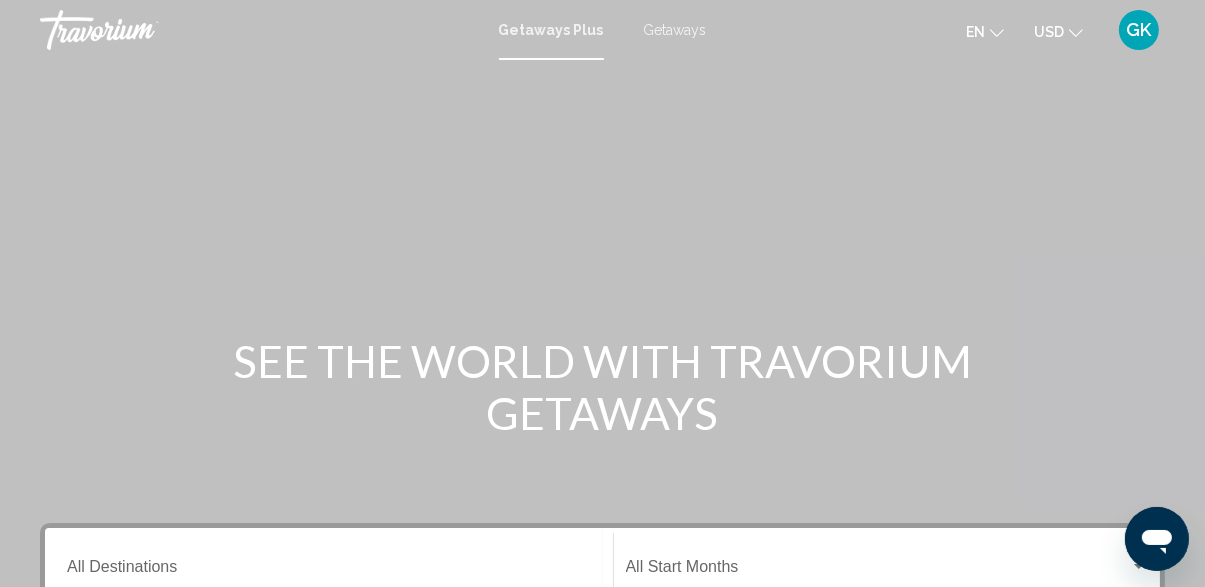 click on "GK" at bounding box center [1139, 30] 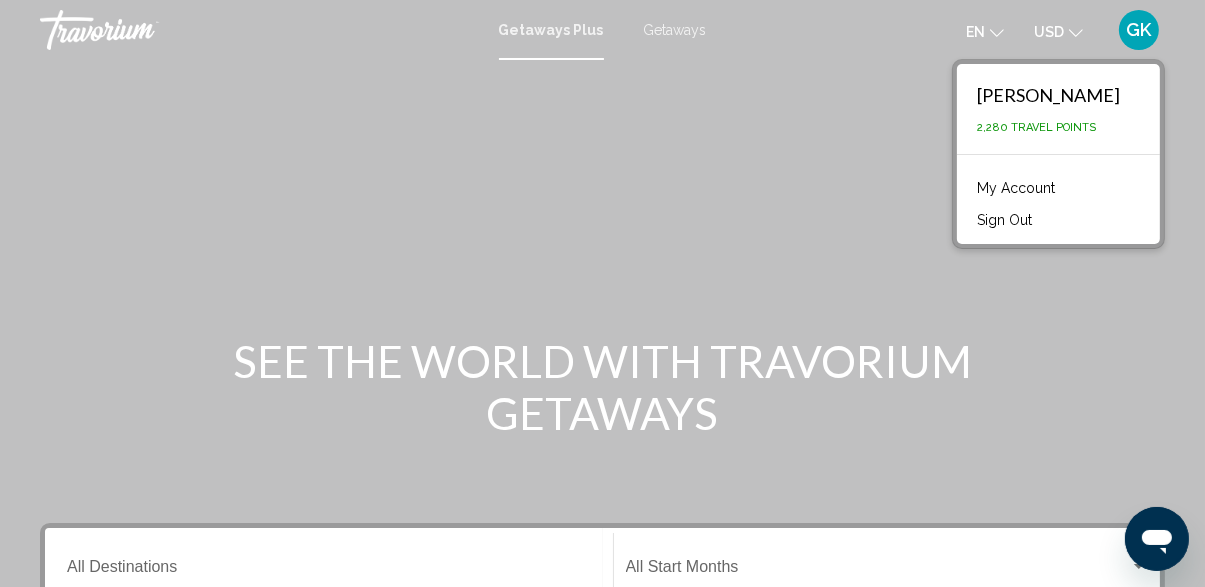 click at bounding box center [602, 300] 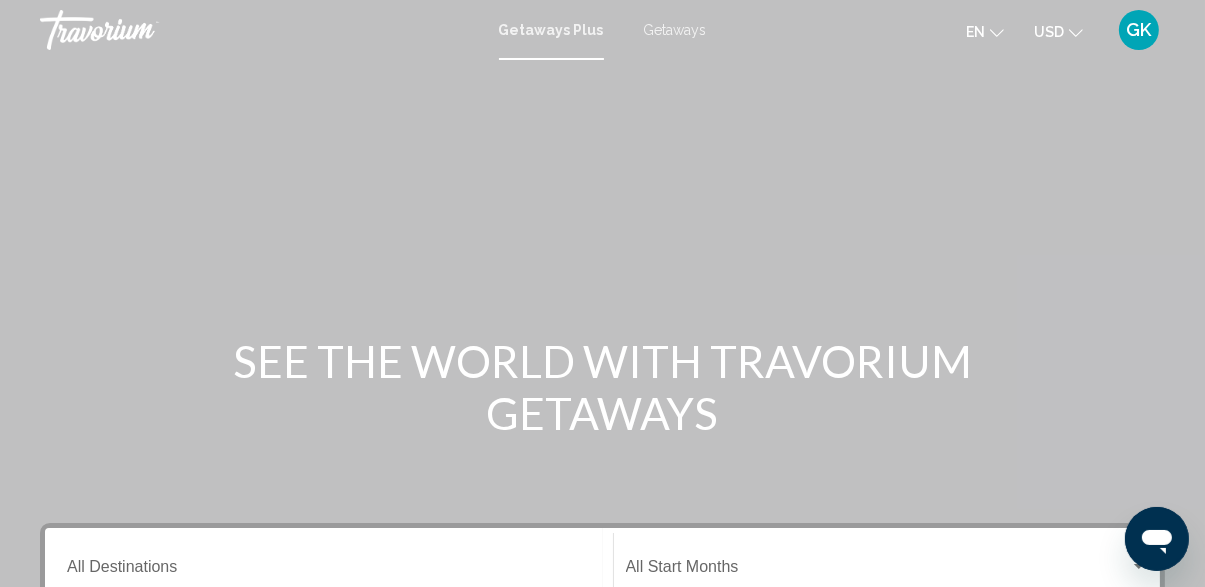 click on "Getaways" at bounding box center (675, 30) 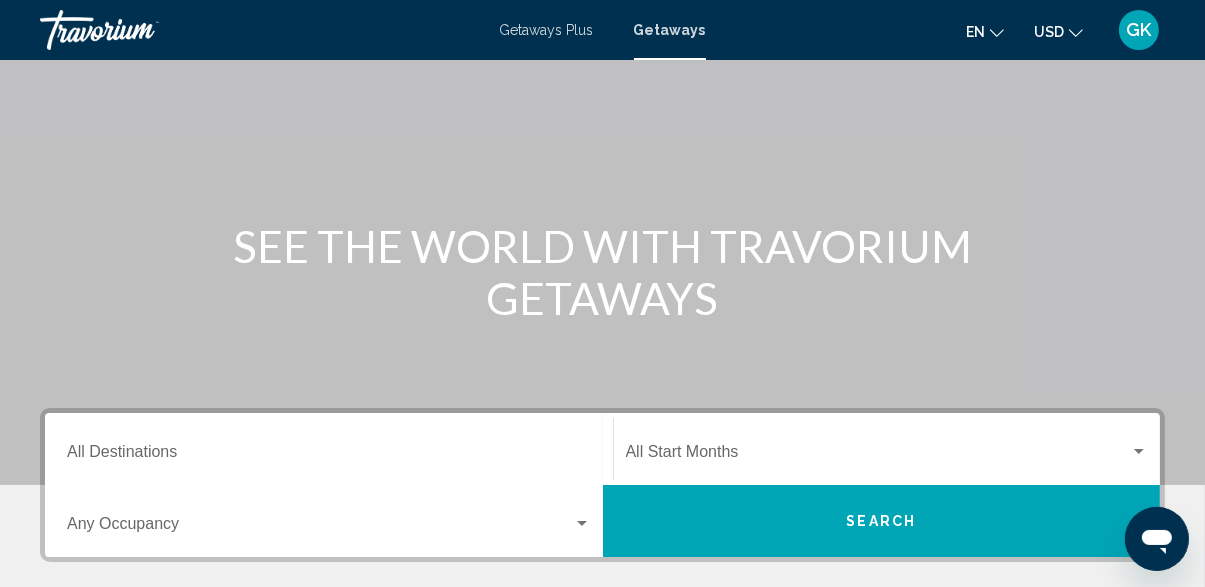 scroll, scrollTop: 128, scrollLeft: 0, axis: vertical 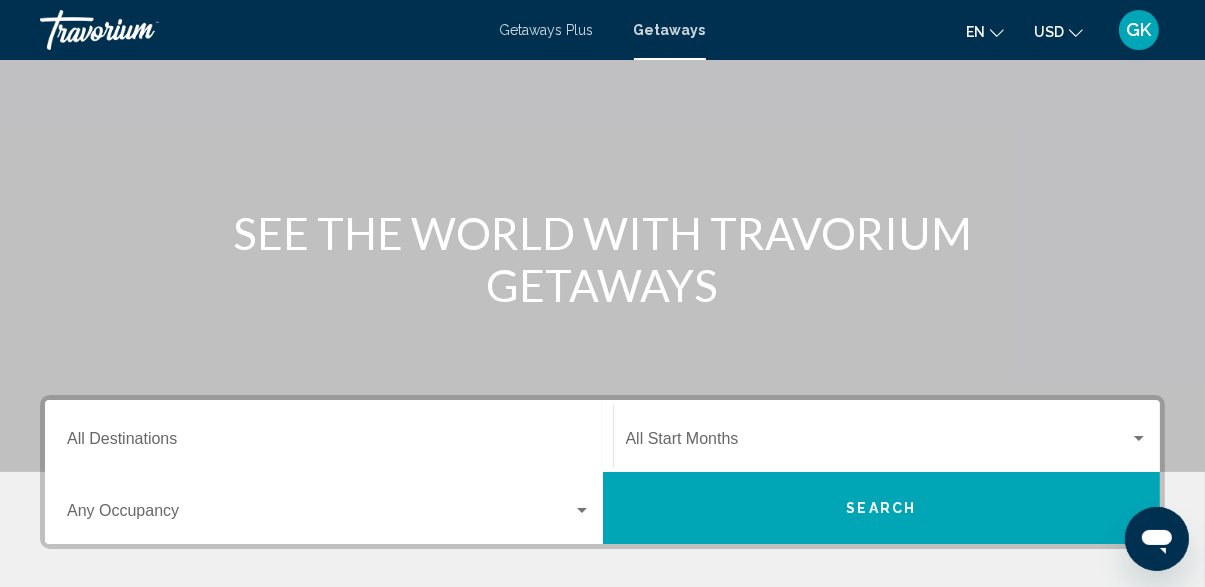 click on "Destination All Destinations" at bounding box center (329, 443) 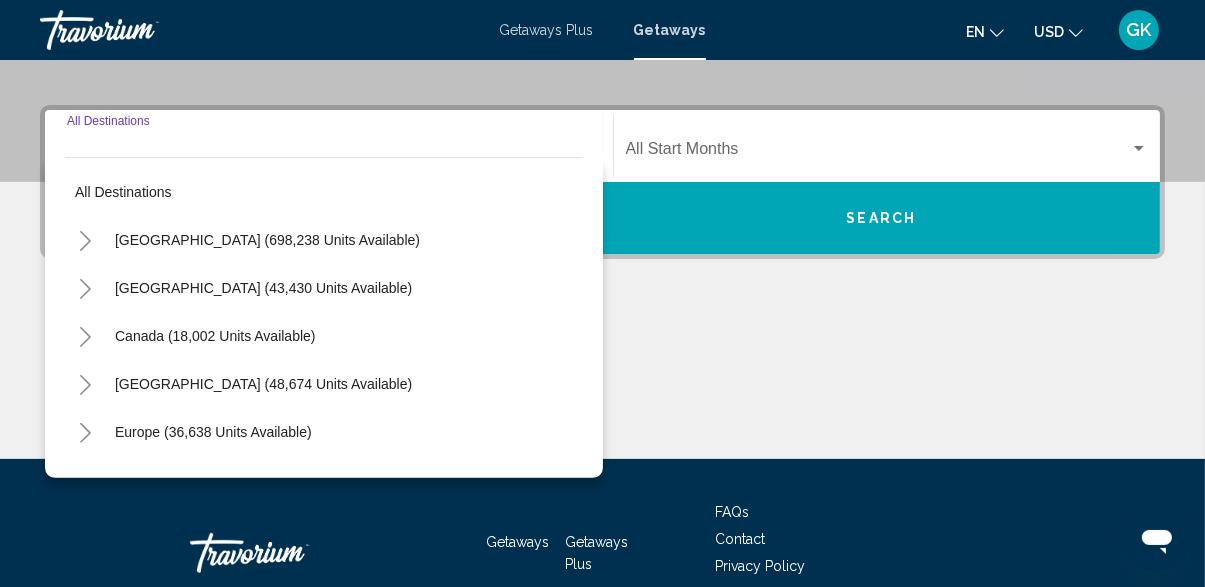 scroll, scrollTop: 440, scrollLeft: 0, axis: vertical 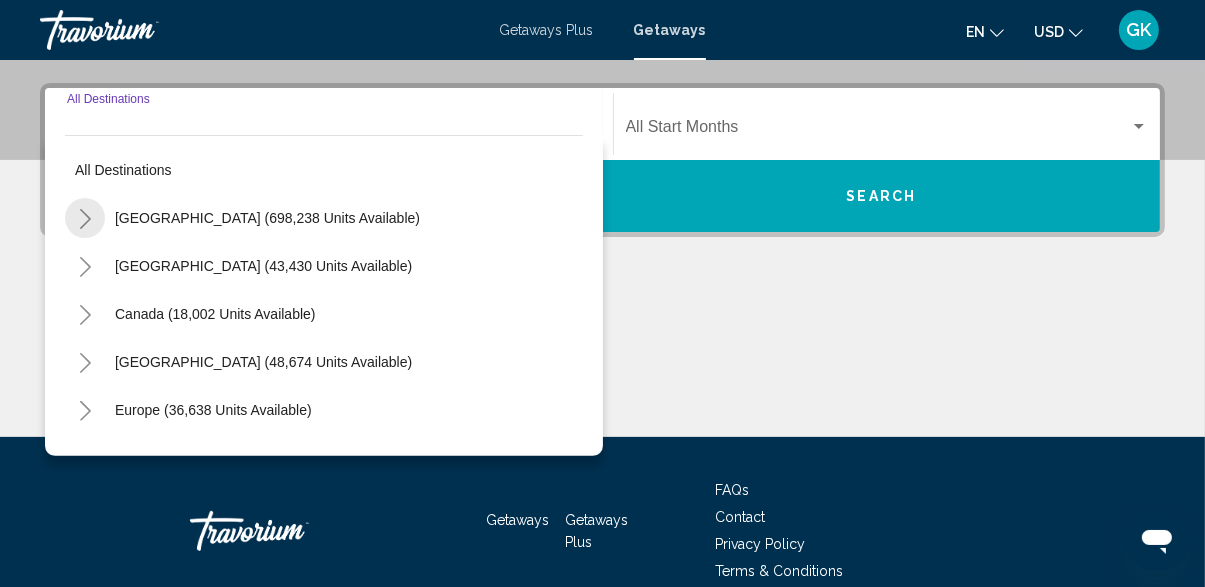 click 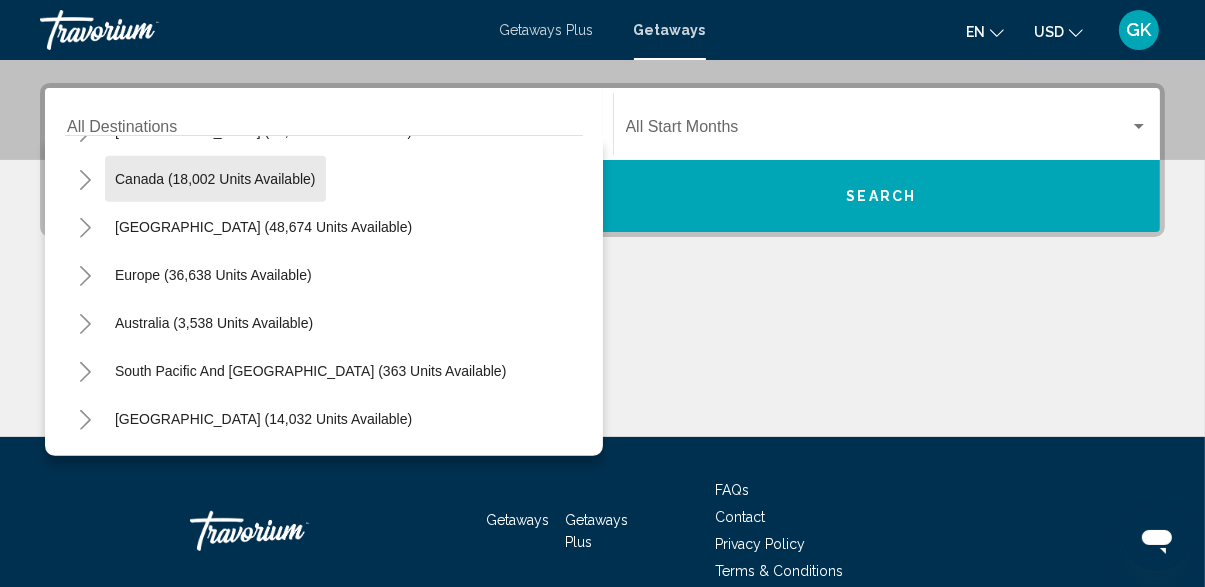 scroll, scrollTop: 2298, scrollLeft: 0, axis: vertical 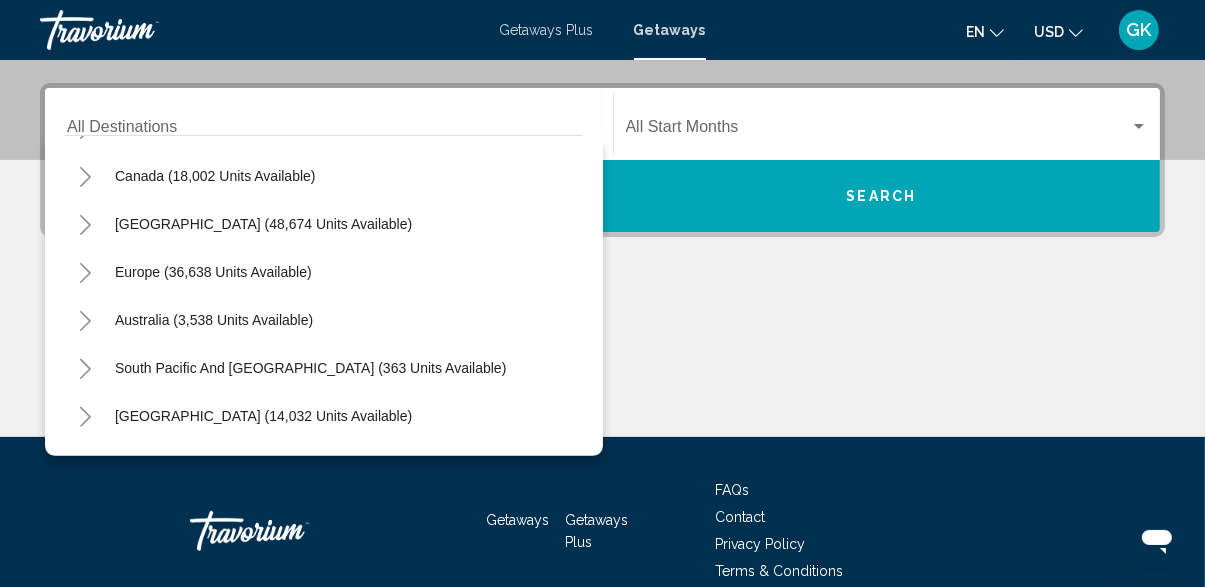 click 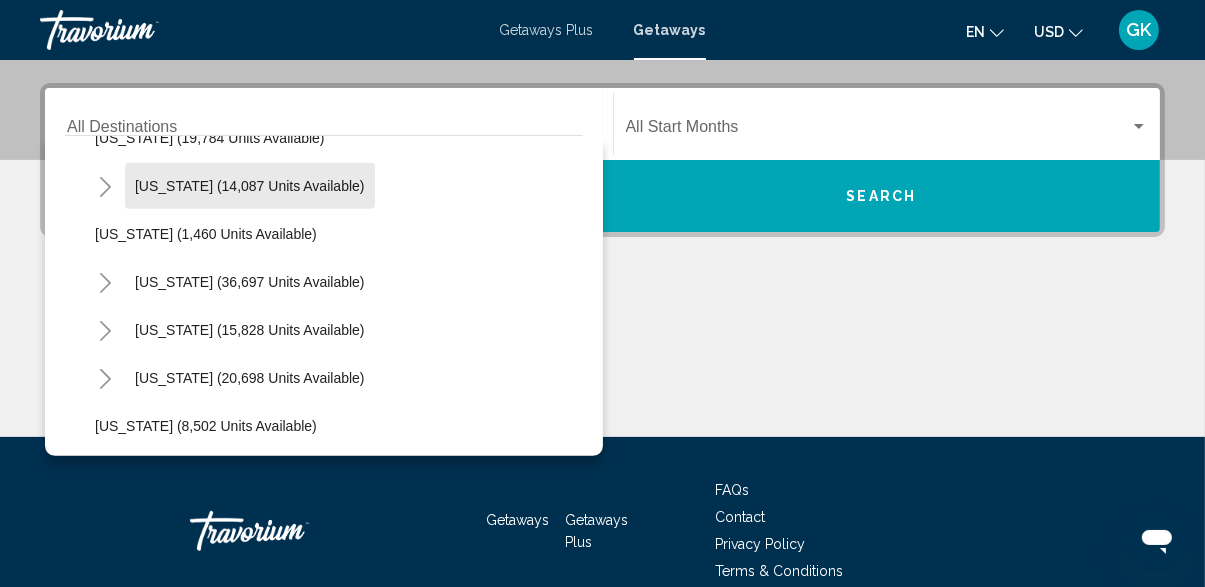 scroll, scrollTop: 1613, scrollLeft: 0, axis: vertical 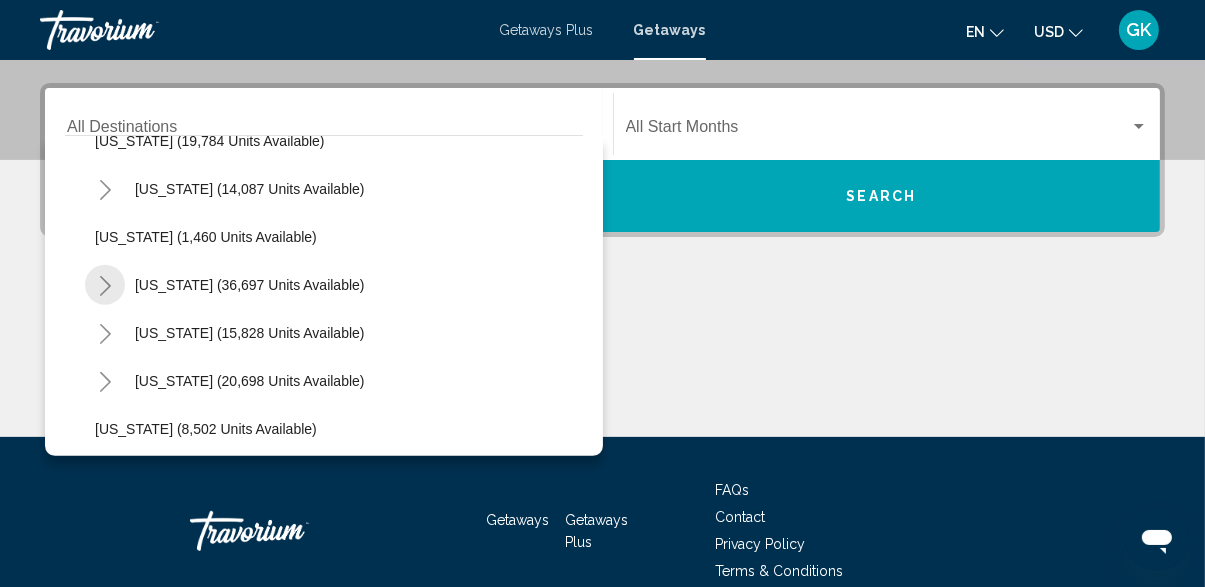 click 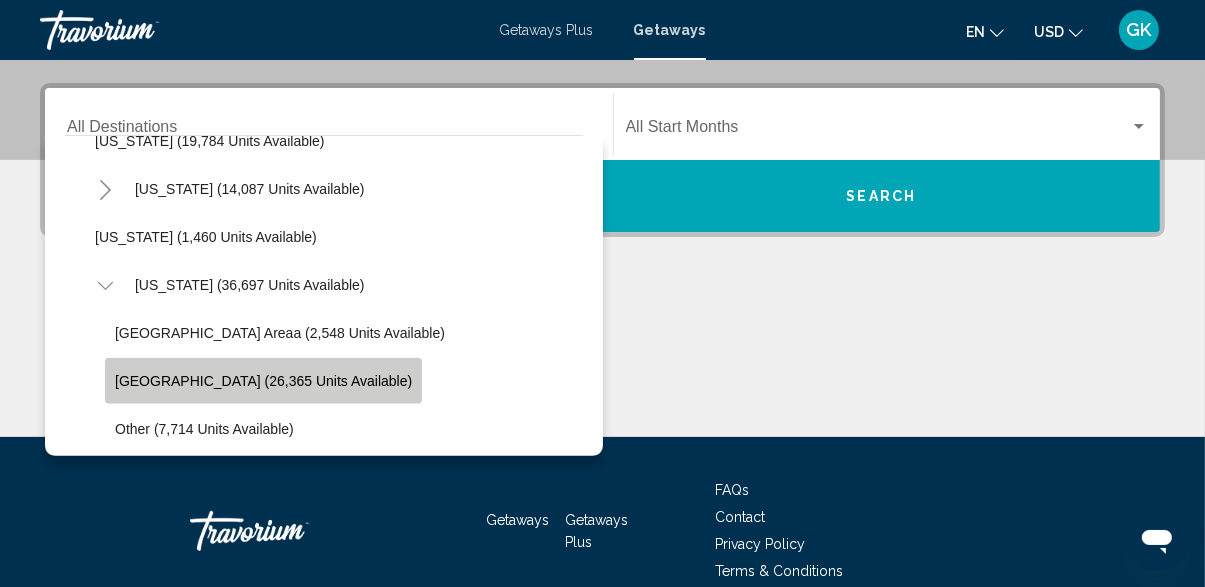 click on "[GEOGRAPHIC_DATA] (26,365 units available)" 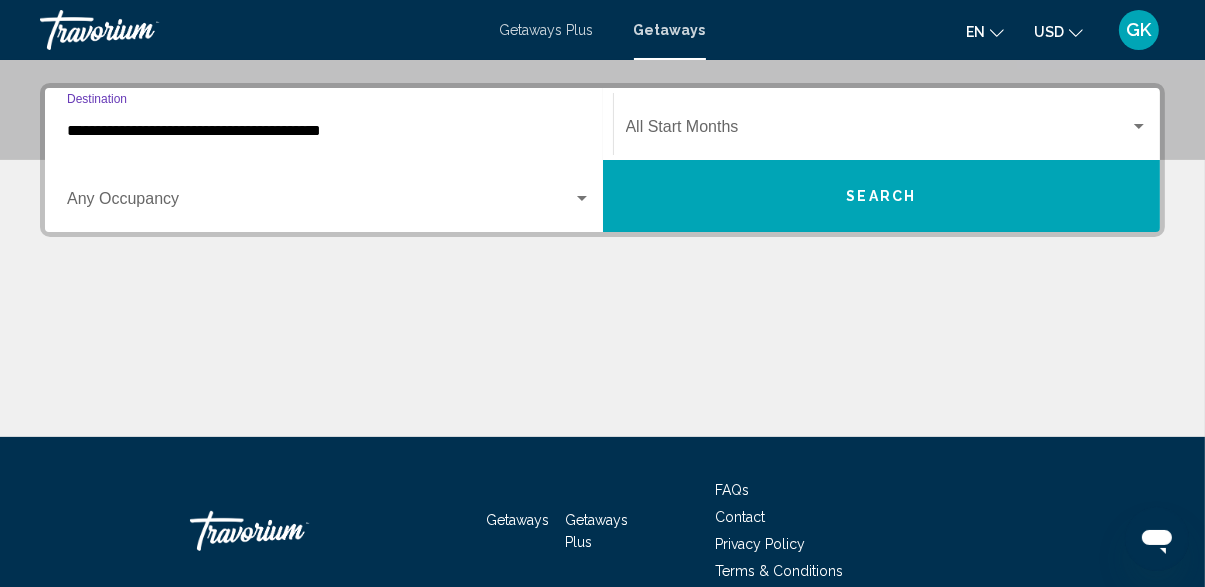 click at bounding box center [320, 203] 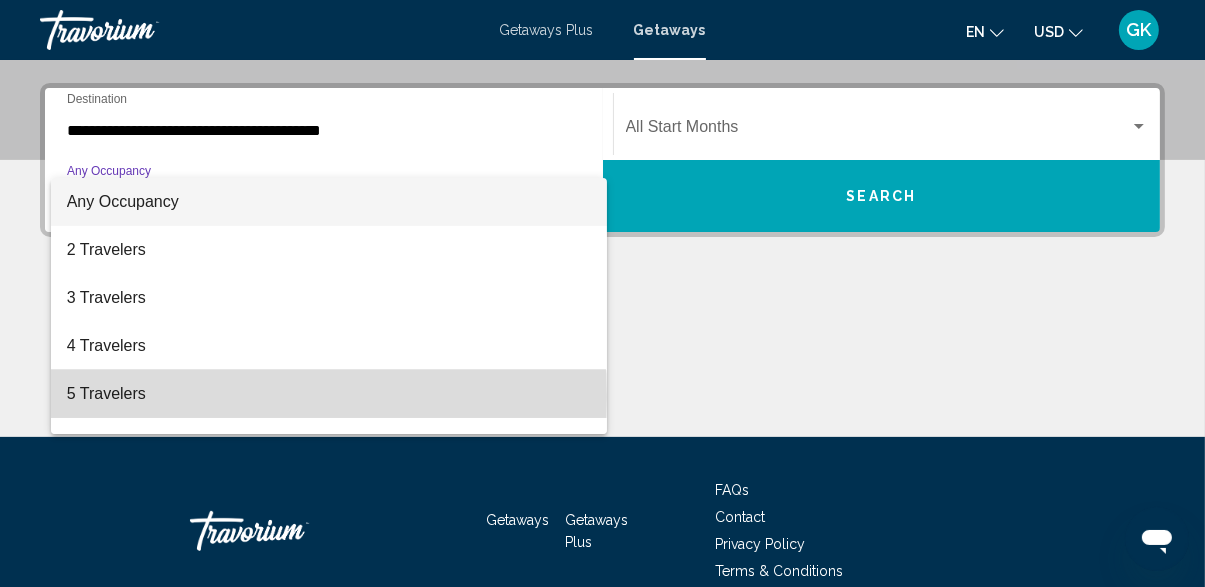 click on "5 Travelers" at bounding box center (329, 394) 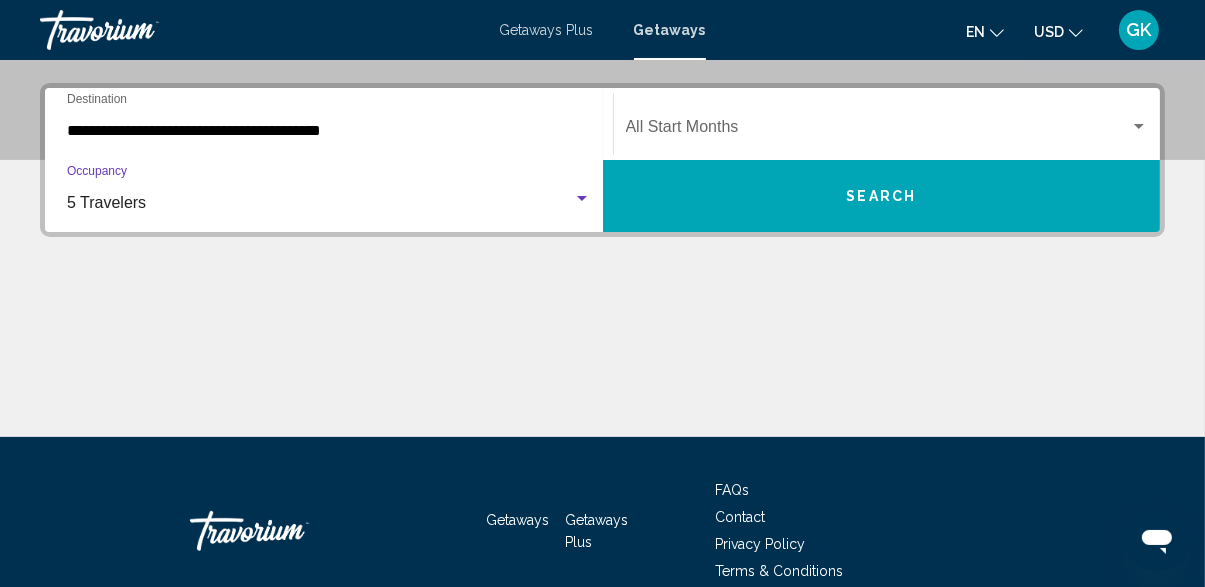 click at bounding box center [582, 198] 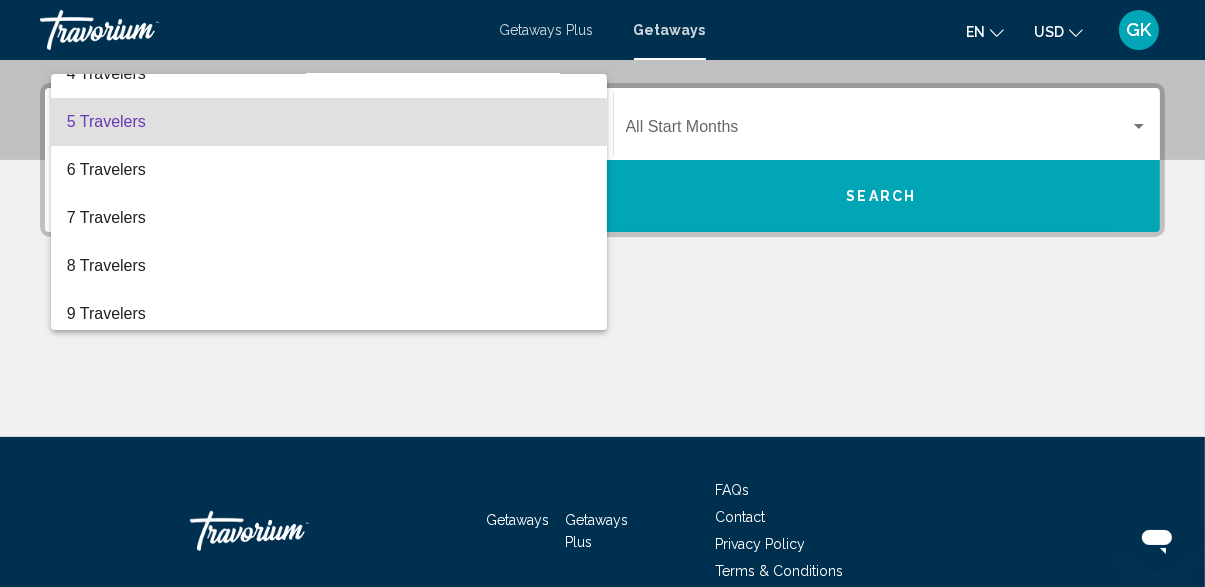 scroll, scrollTop: 167, scrollLeft: 0, axis: vertical 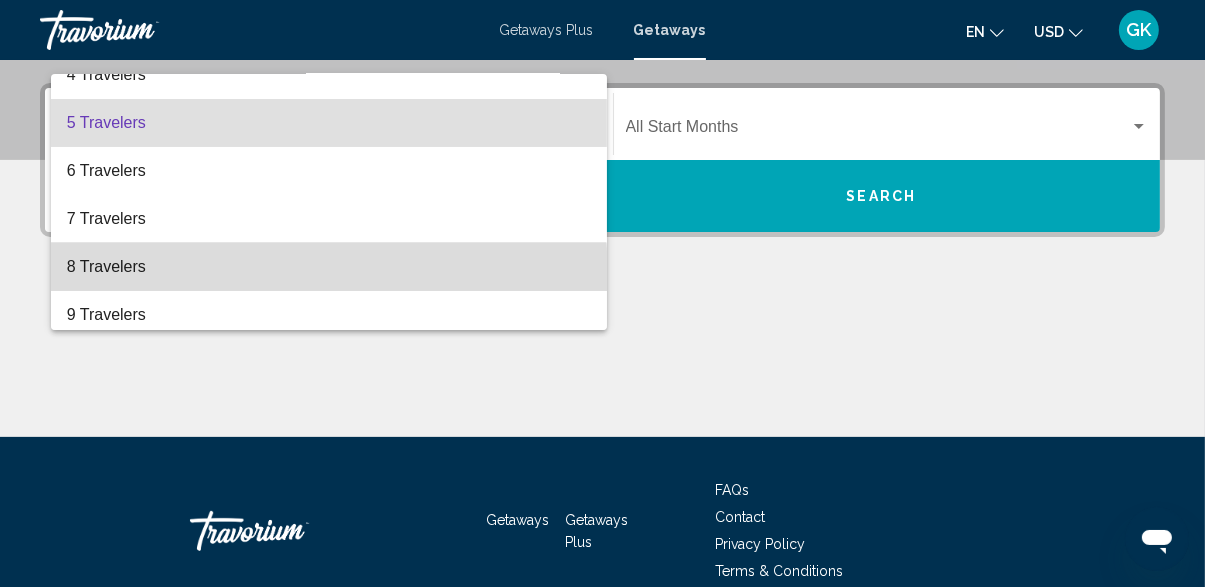 click on "8 Travelers" at bounding box center (329, 267) 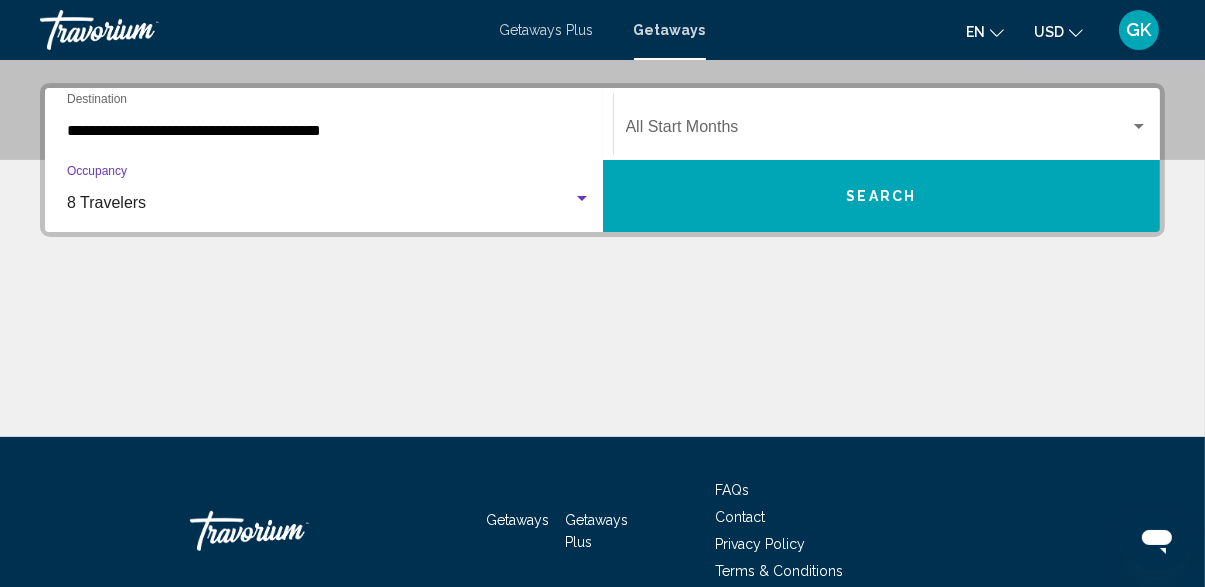 click at bounding box center [878, 131] 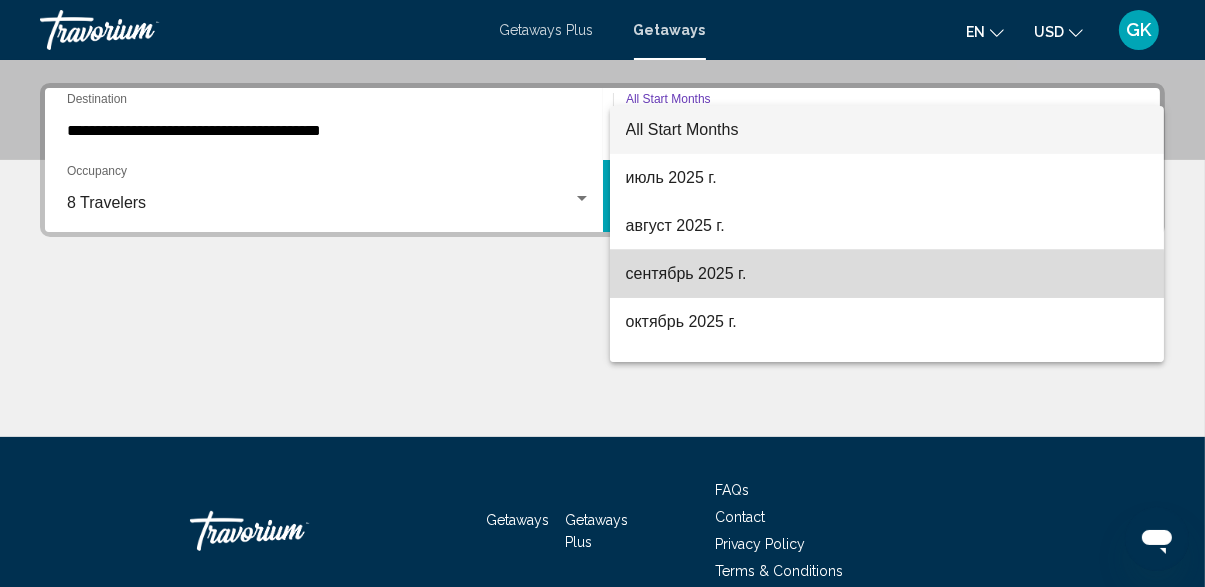 click on "сентябрь 2025 г." at bounding box center (887, 274) 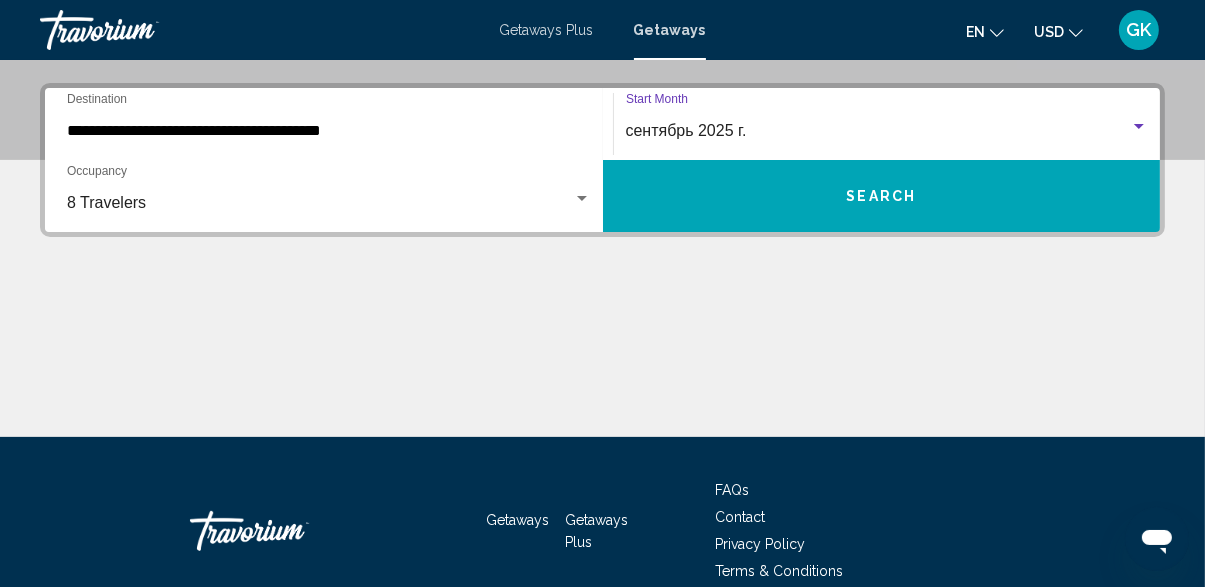 click on "Search" at bounding box center (882, 196) 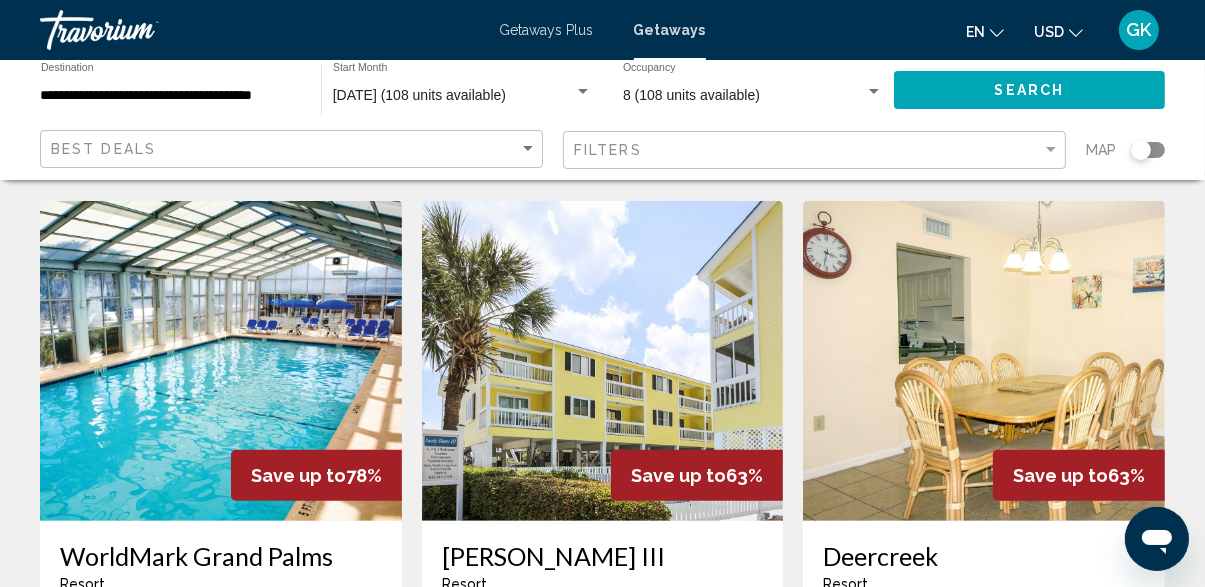 scroll, scrollTop: 856, scrollLeft: 0, axis: vertical 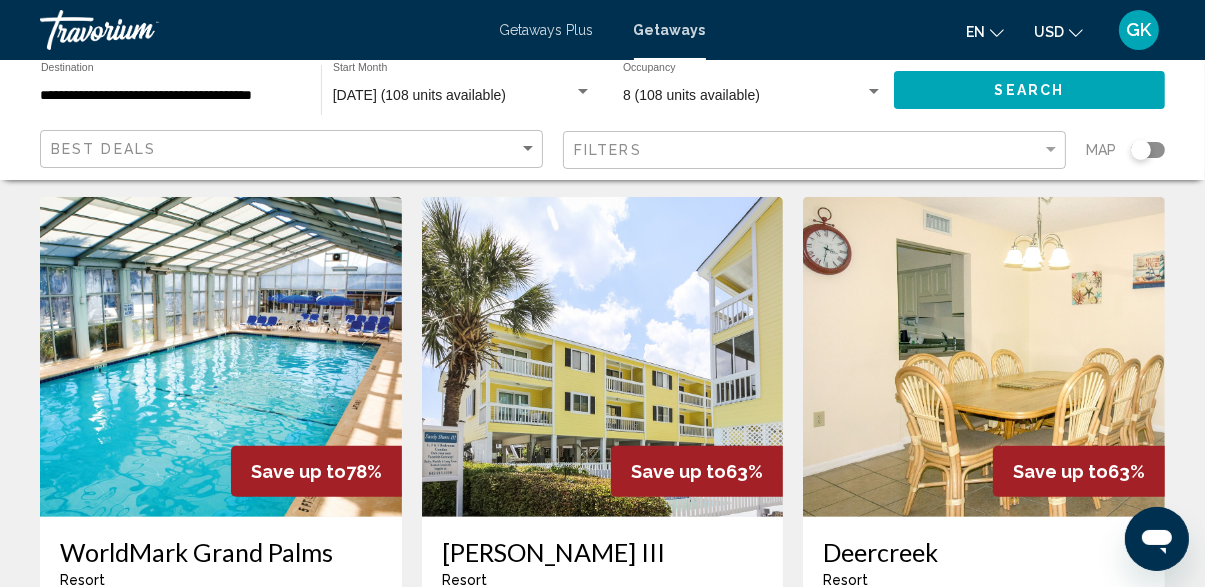 click at bounding box center (221, 357) 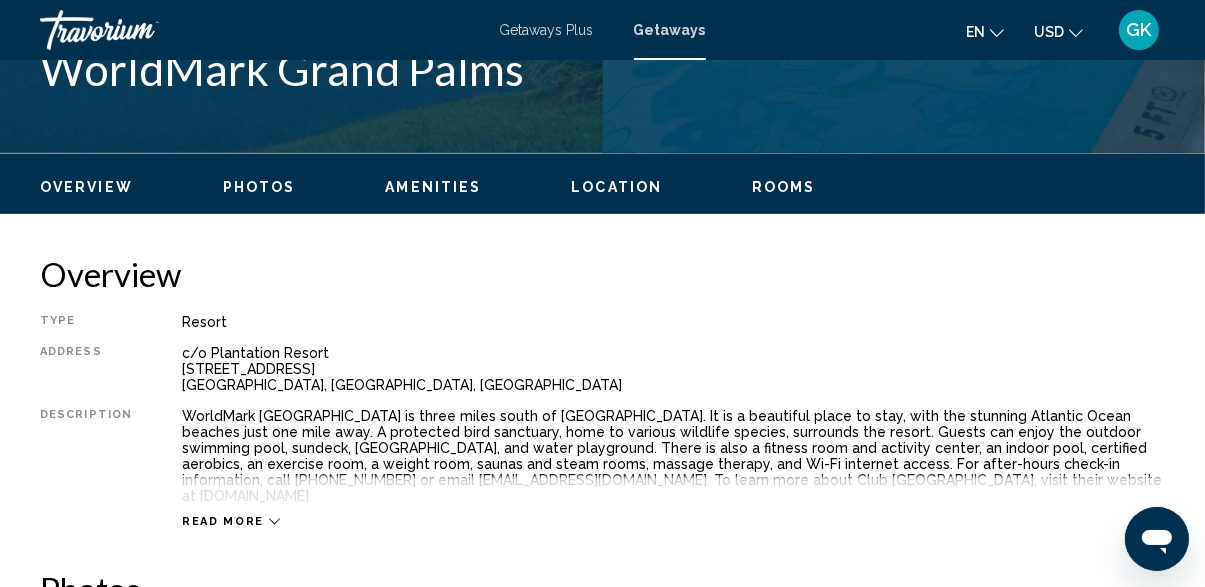 scroll, scrollTop: 194, scrollLeft: 0, axis: vertical 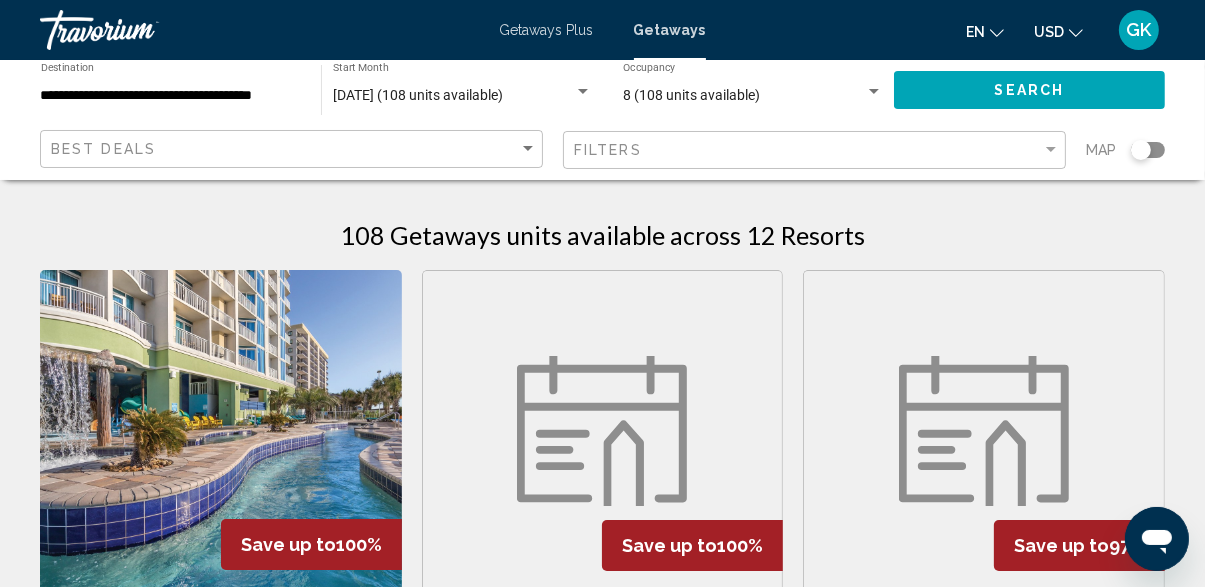click at bounding box center (874, 92) 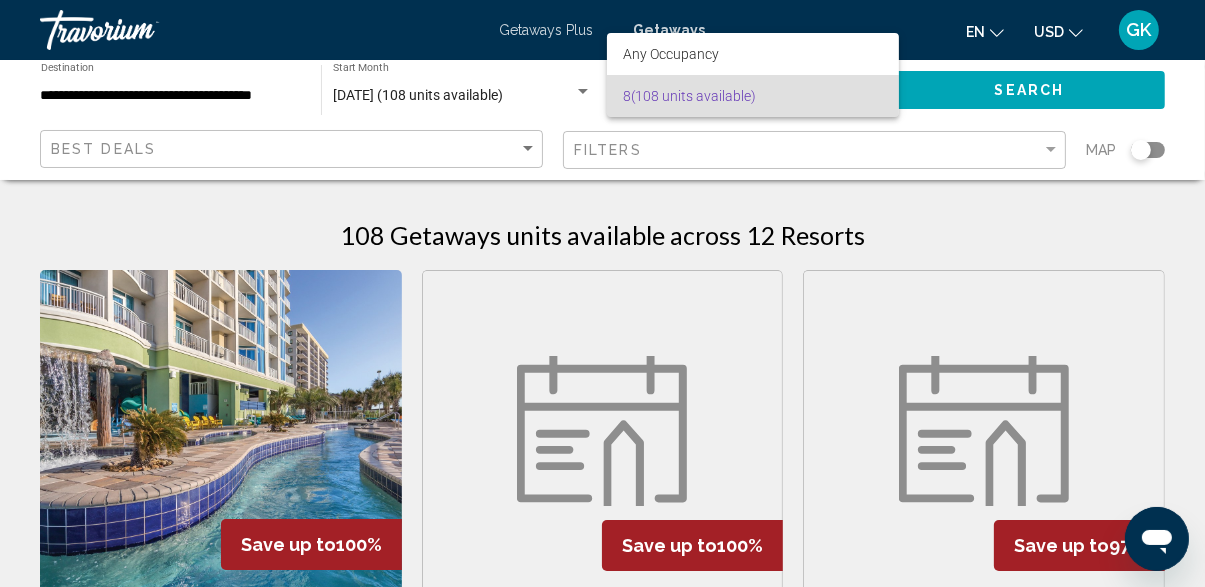 click on "8  (108 units available)" at bounding box center [753, 96] 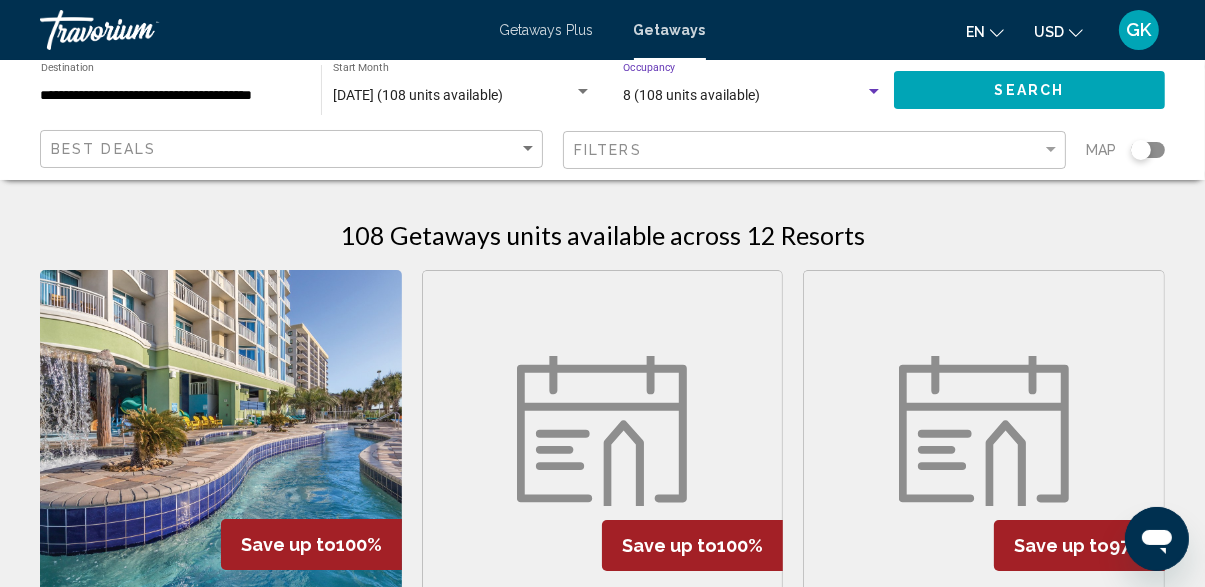 click at bounding box center [874, 92] 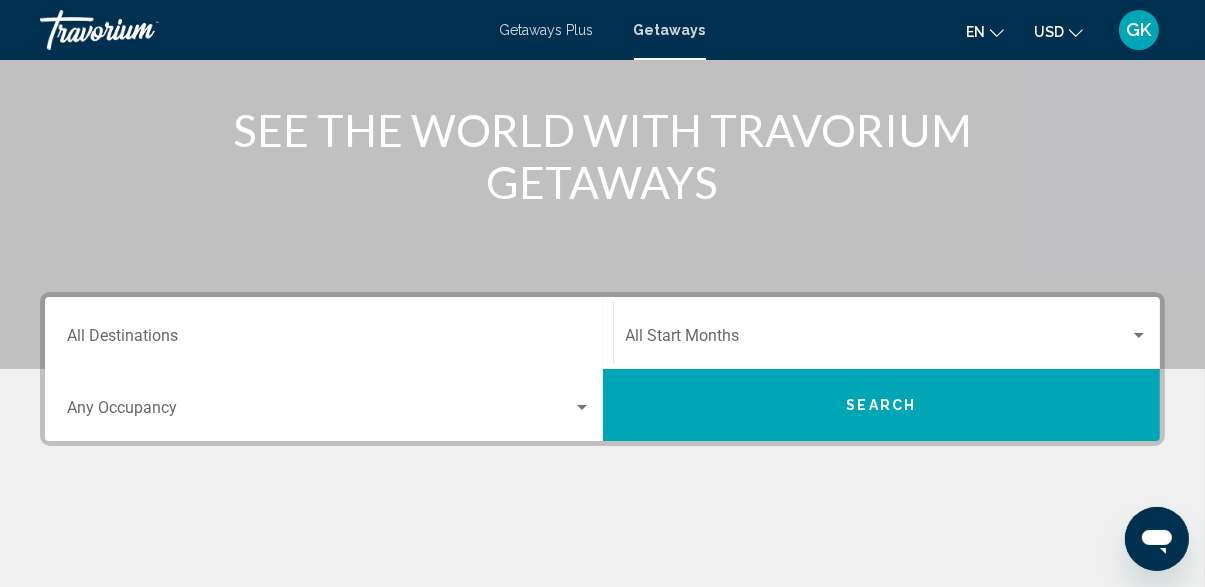 click on "Destination All Destinations" at bounding box center (329, 340) 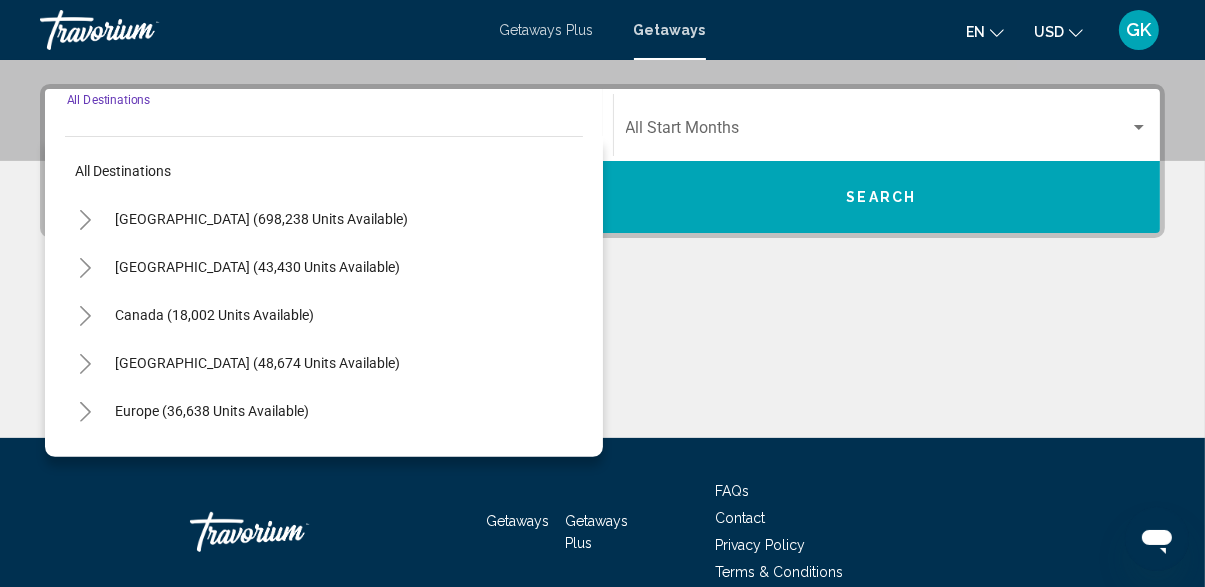 scroll, scrollTop: 440, scrollLeft: 0, axis: vertical 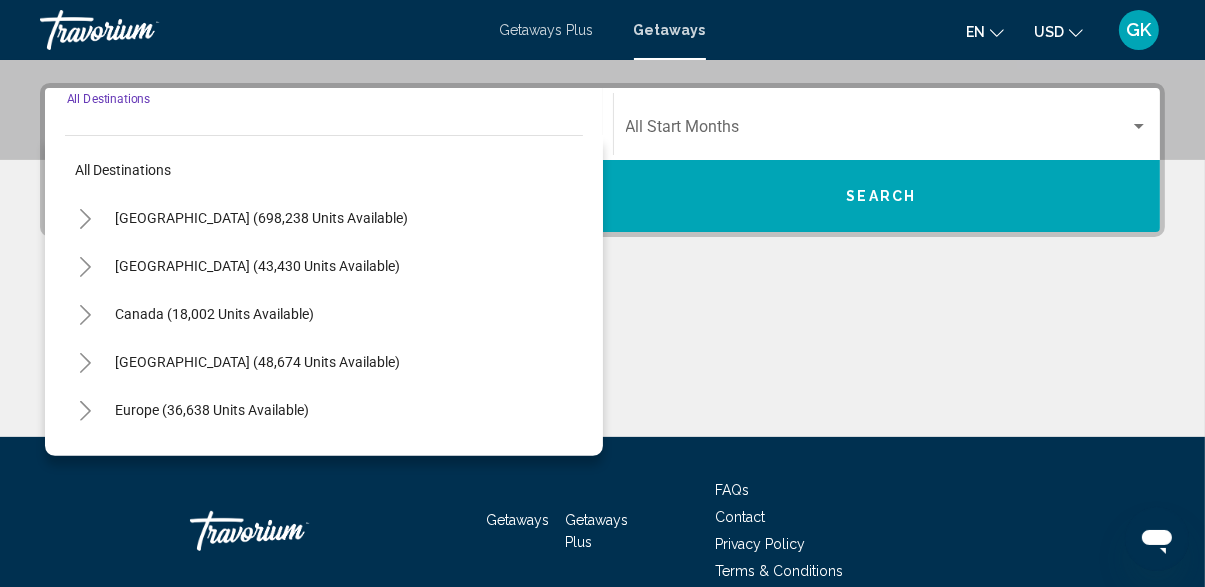 click 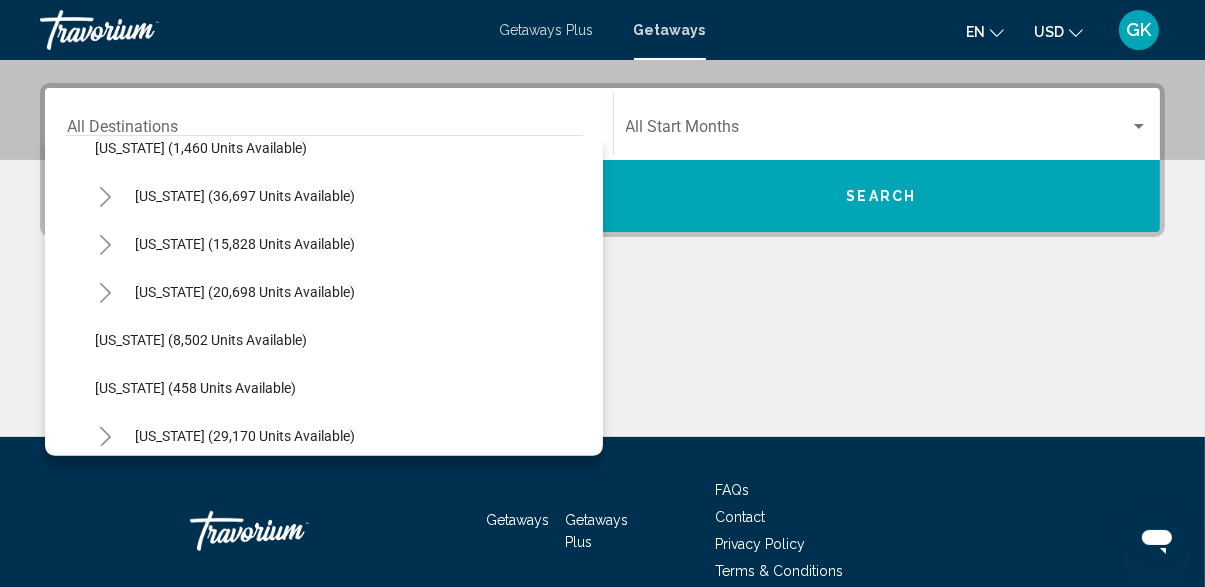 scroll, scrollTop: 1704, scrollLeft: 0, axis: vertical 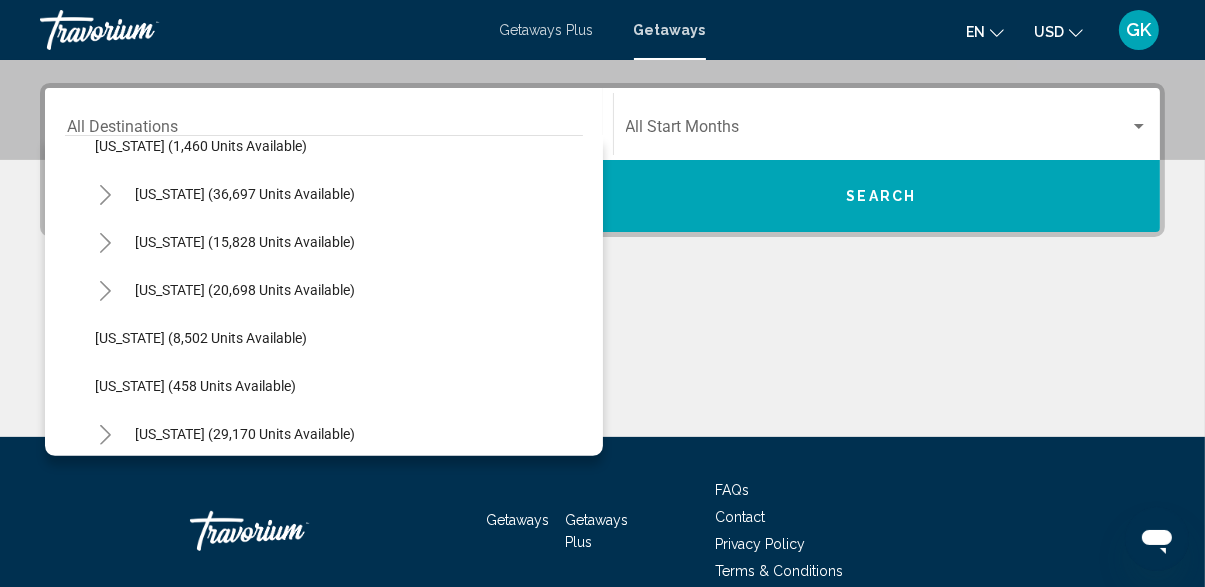 click 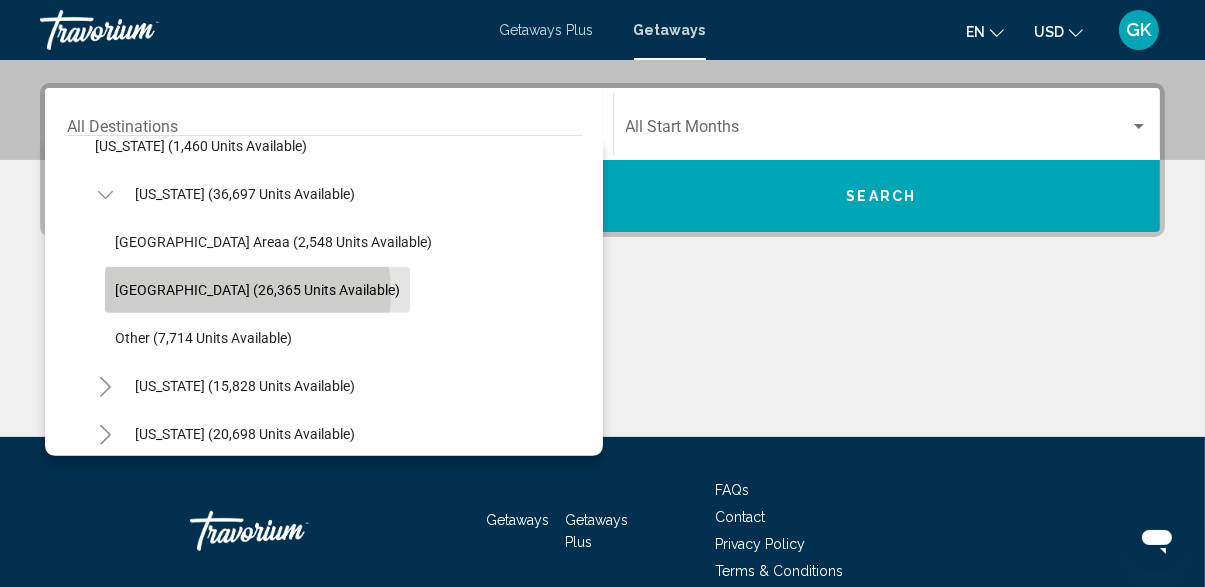 click on "[GEOGRAPHIC_DATA] (26,365 units available)" 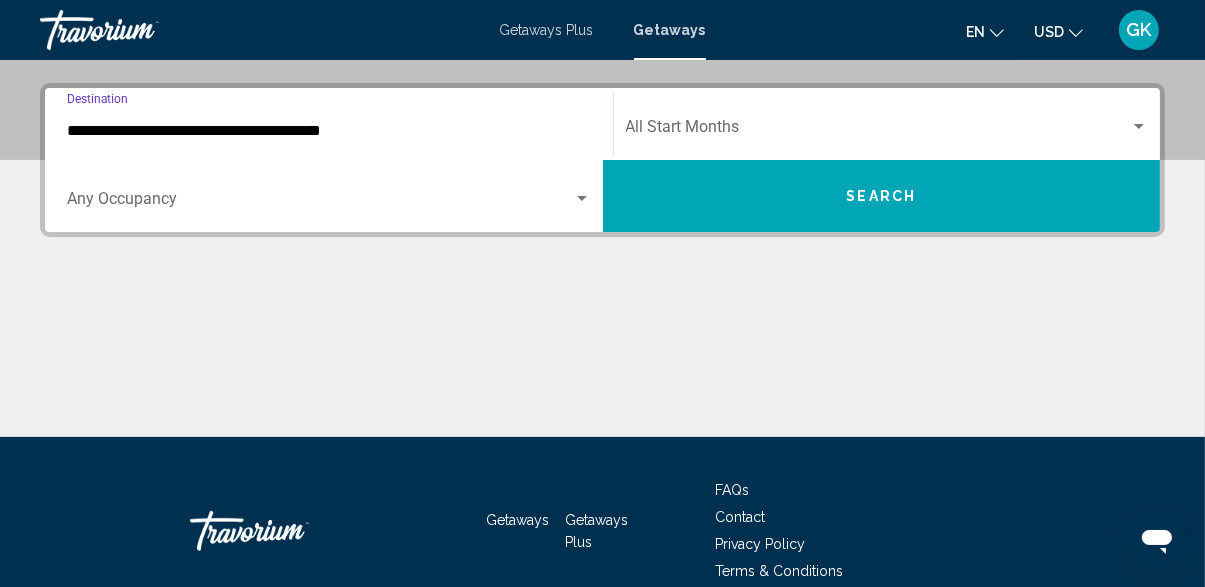 click at bounding box center [329, 203] 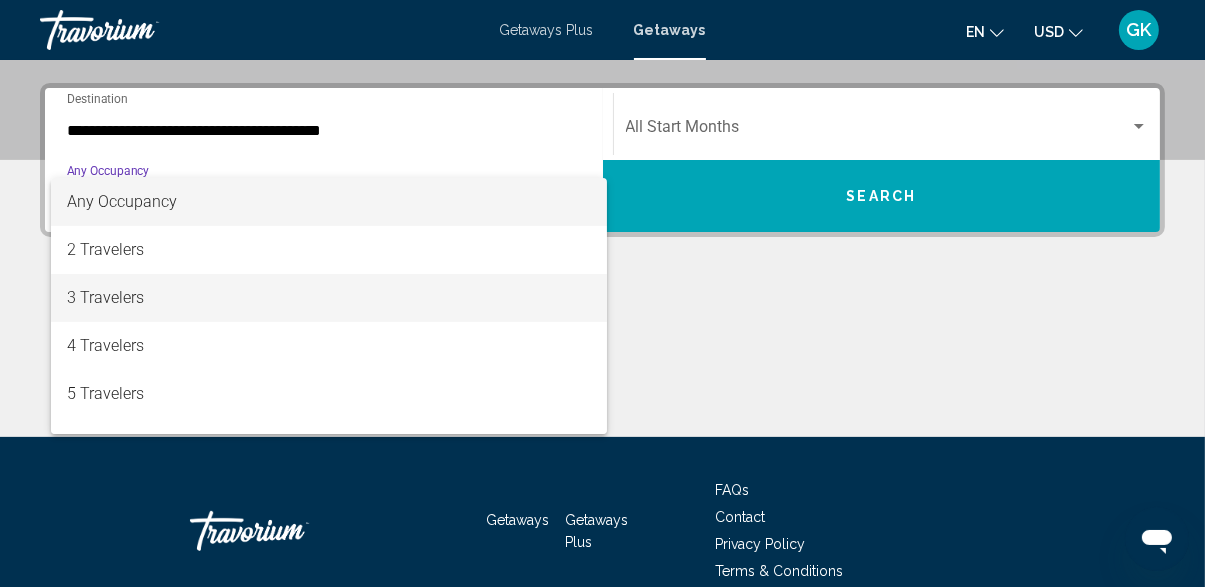 click on "3 Travelers" at bounding box center (329, 298) 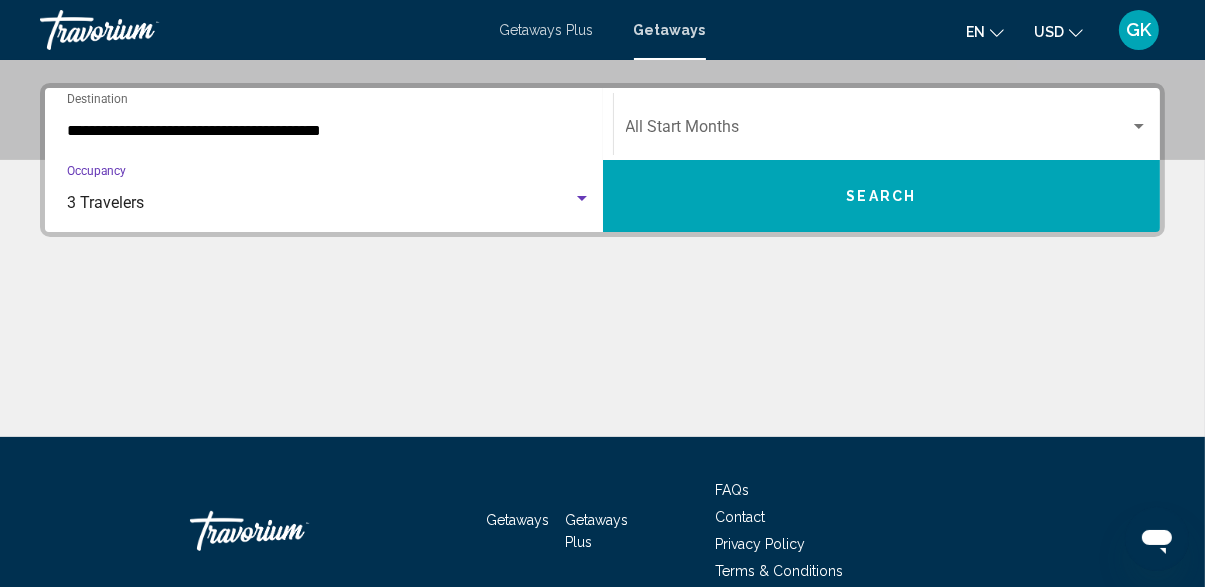 click at bounding box center (878, 131) 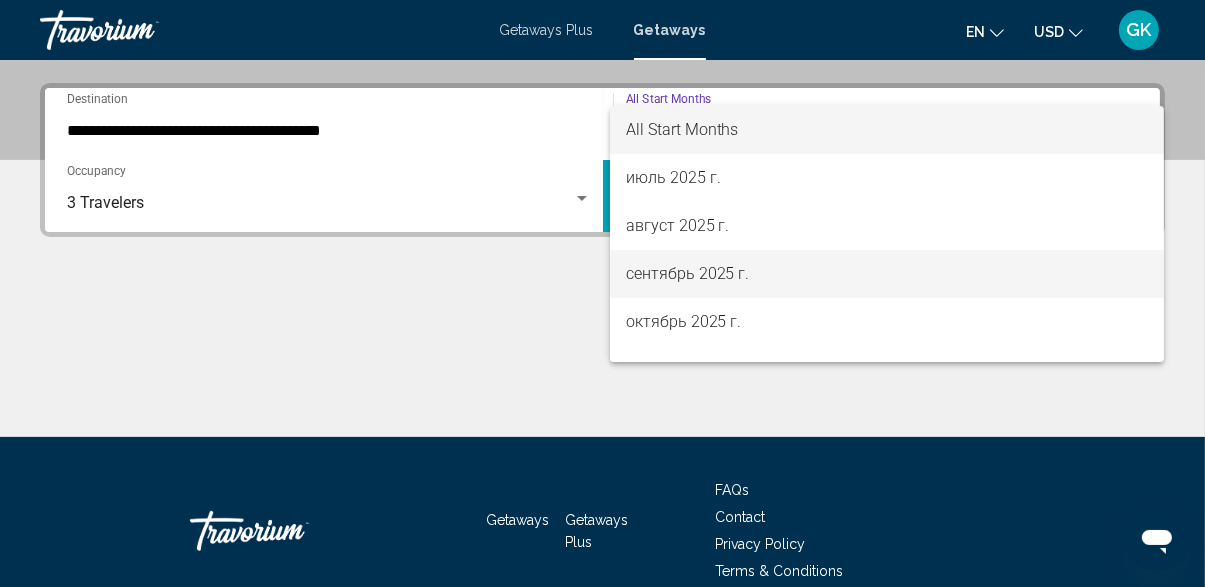 click on "сентябрь 2025 г." at bounding box center [887, 274] 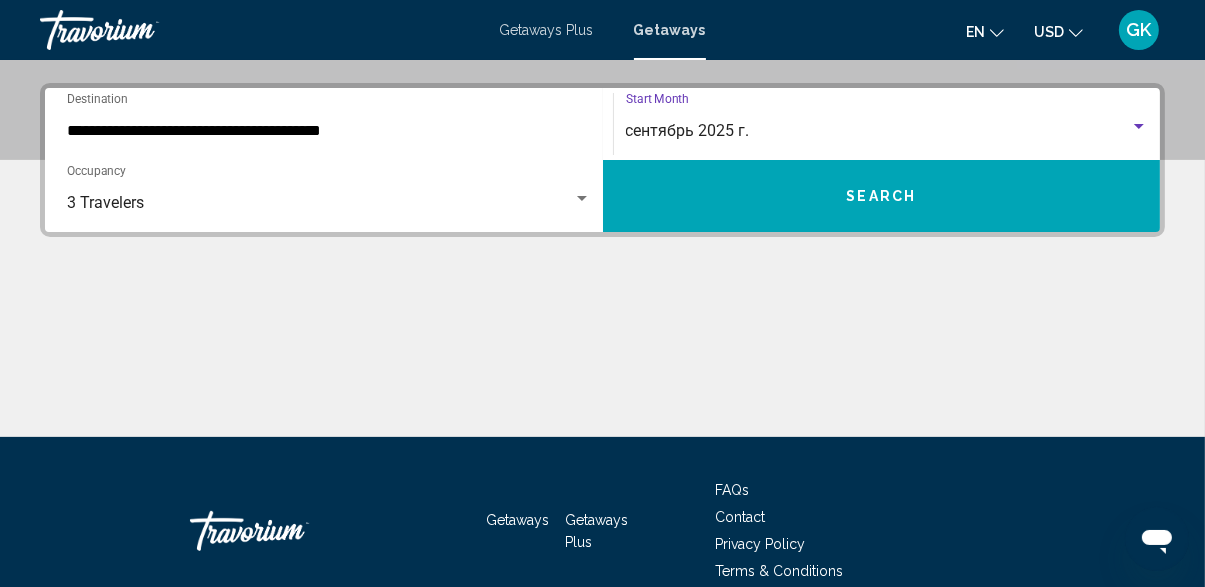 click on "Search" at bounding box center [882, 196] 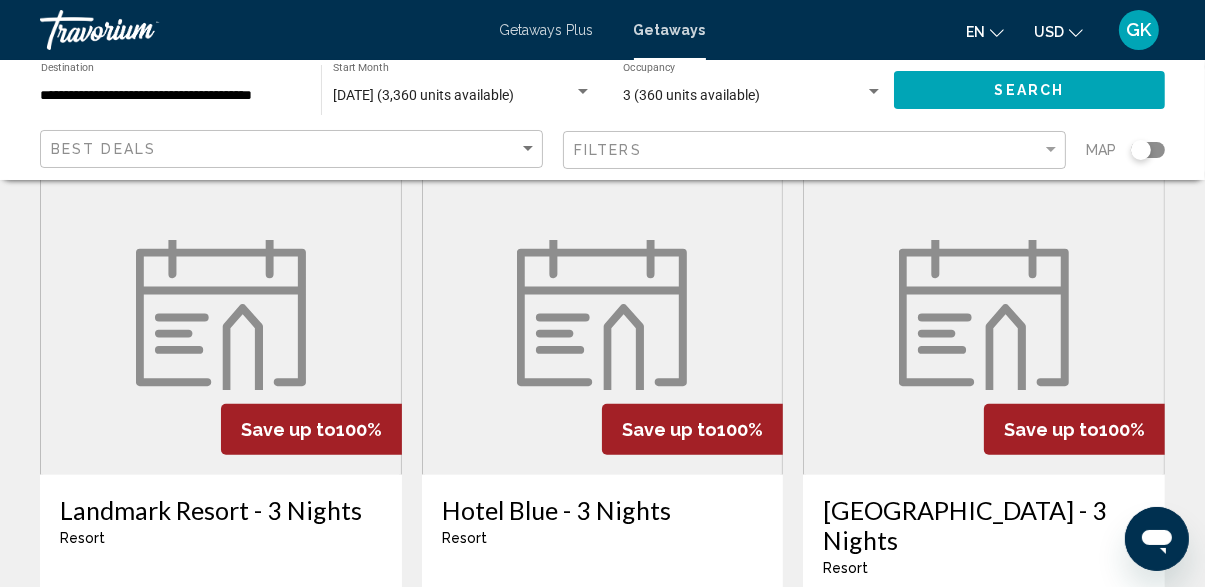 scroll, scrollTop: 1726, scrollLeft: 0, axis: vertical 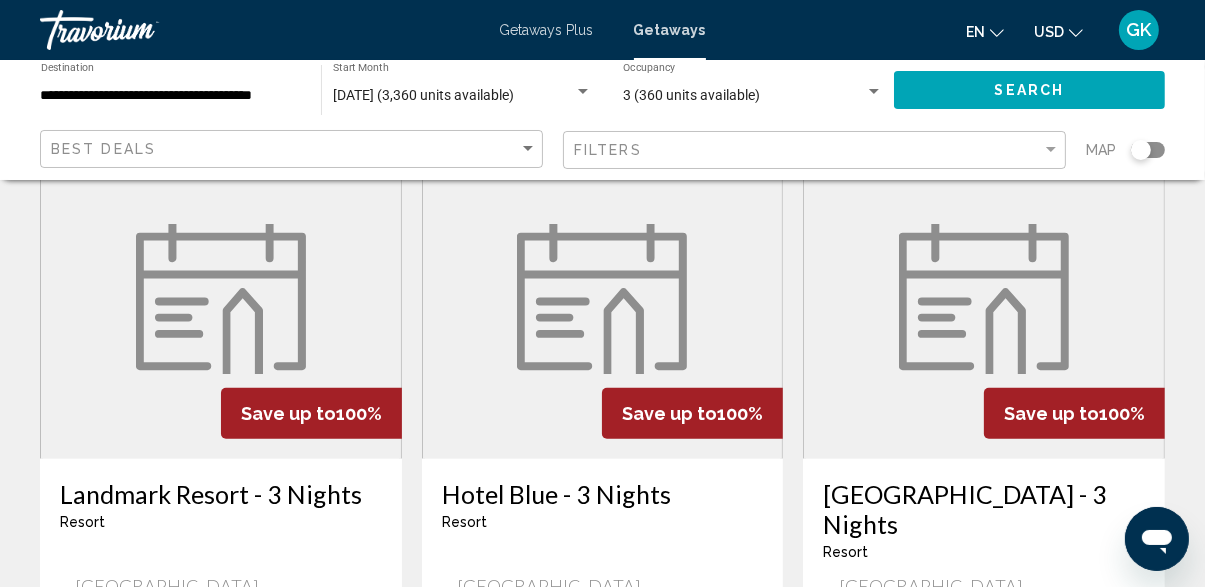 click on "Hotel Blue - 3 Nights  Resort  -  This is an adults only resort
[GEOGRAPHIC_DATA], [GEOGRAPHIC_DATA], [GEOGRAPHIC_DATA]" at bounding box center [603, 562] 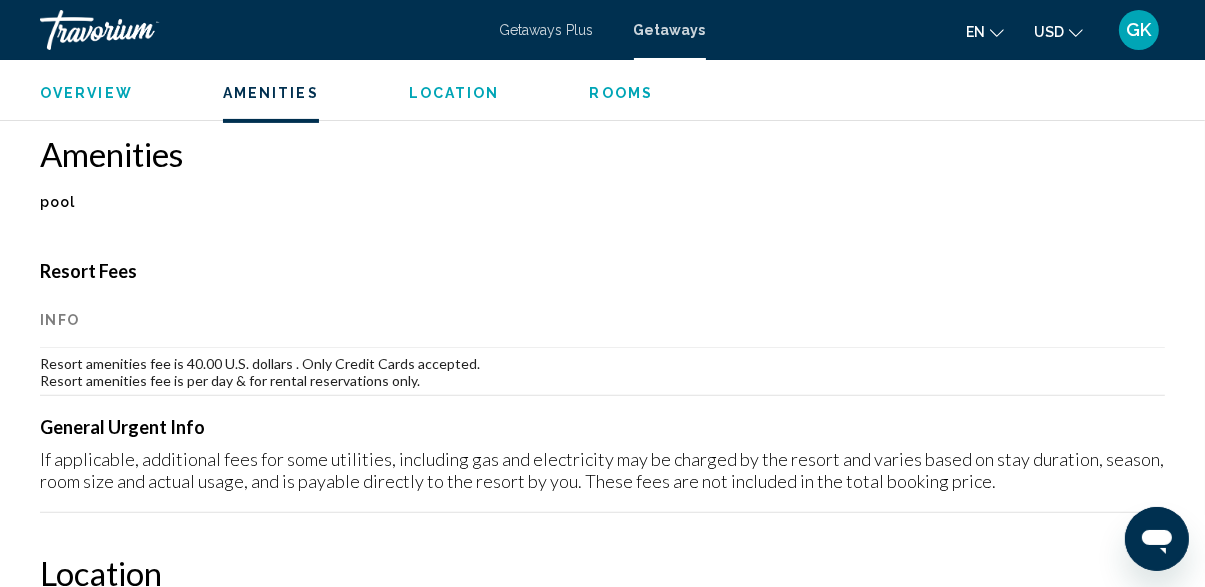 scroll, scrollTop: 502, scrollLeft: 0, axis: vertical 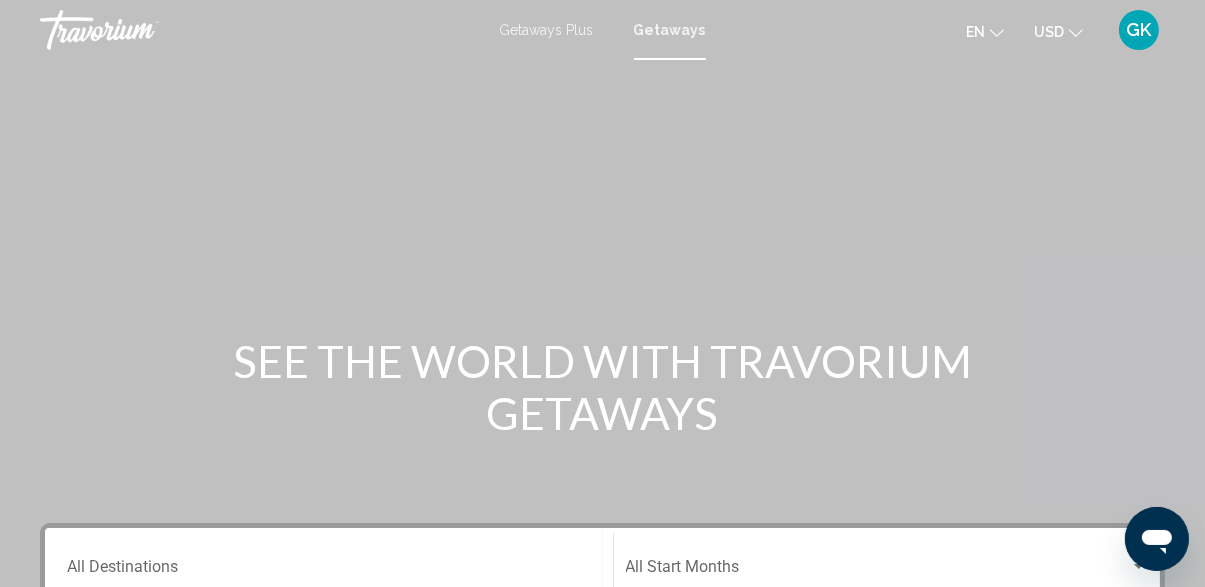 click on "Destination All Destinations" at bounding box center [329, 571] 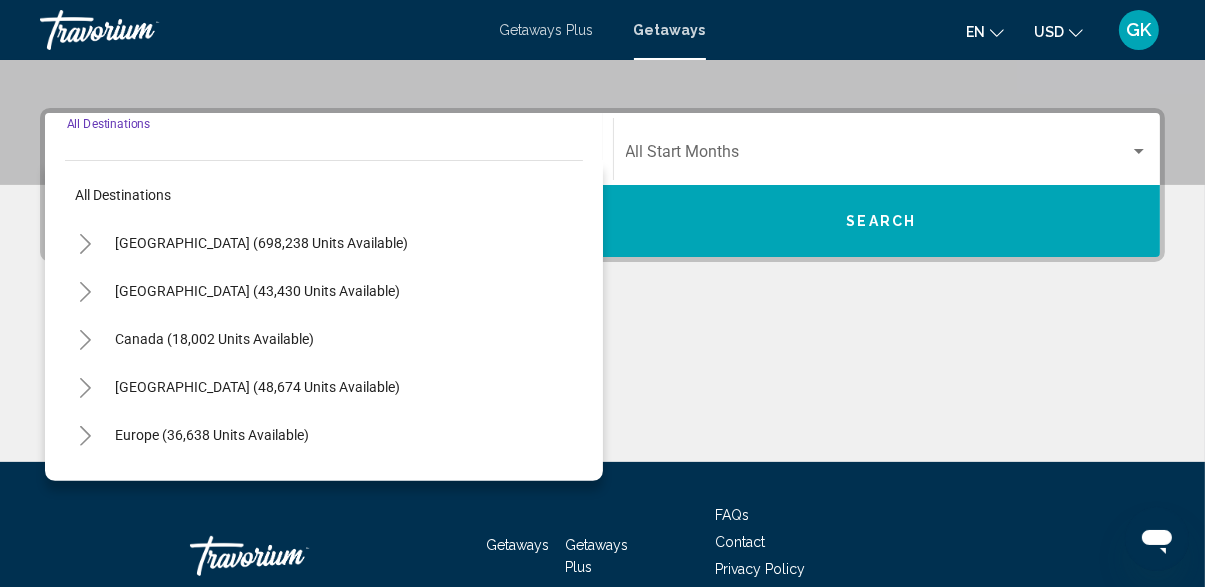 scroll, scrollTop: 440, scrollLeft: 0, axis: vertical 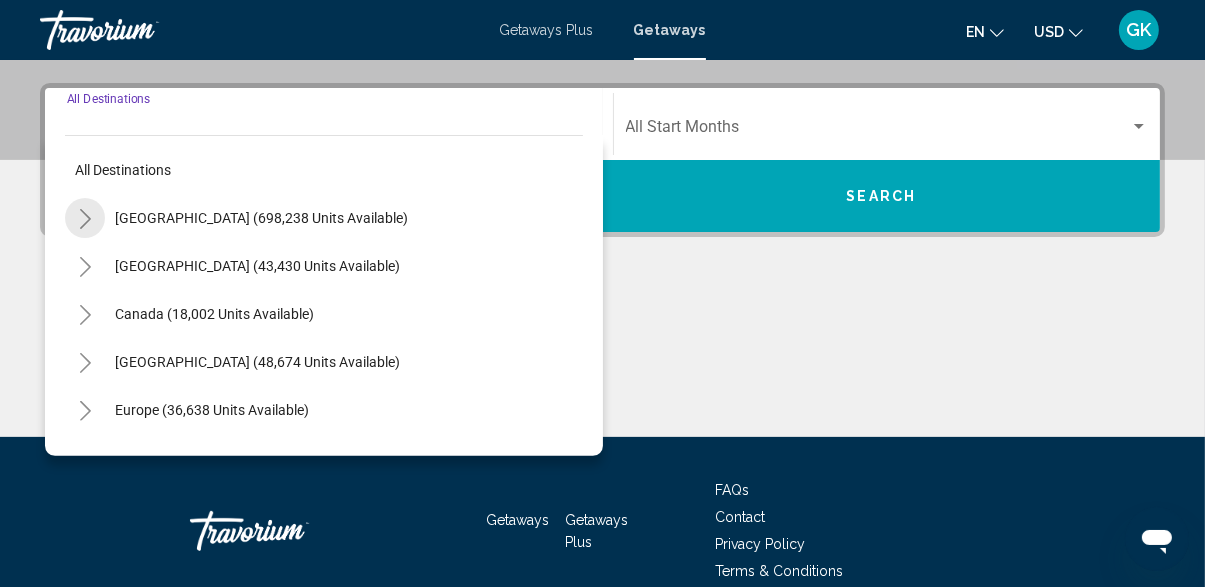 click 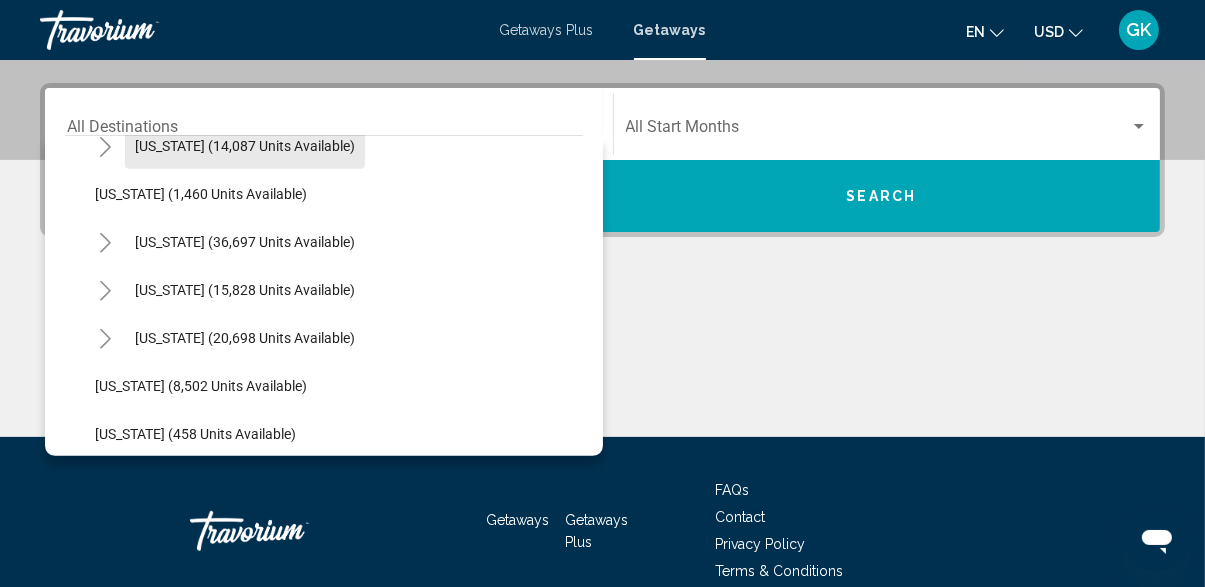 scroll, scrollTop: 1659, scrollLeft: 0, axis: vertical 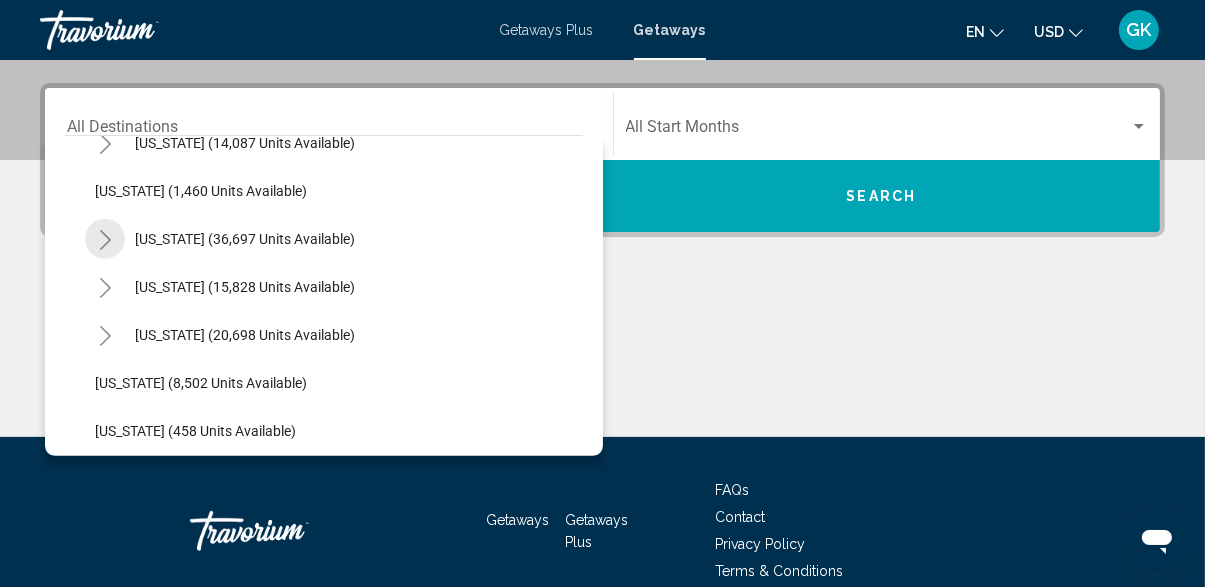 click 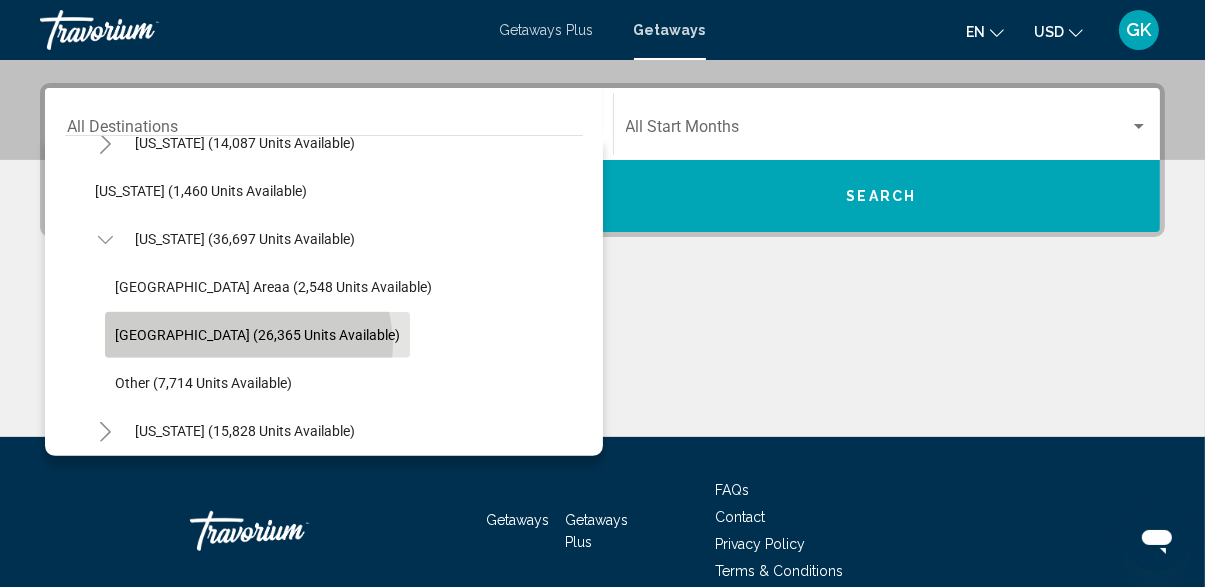 click on "[GEOGRAPHIC_DATA] (26,365 units available)" 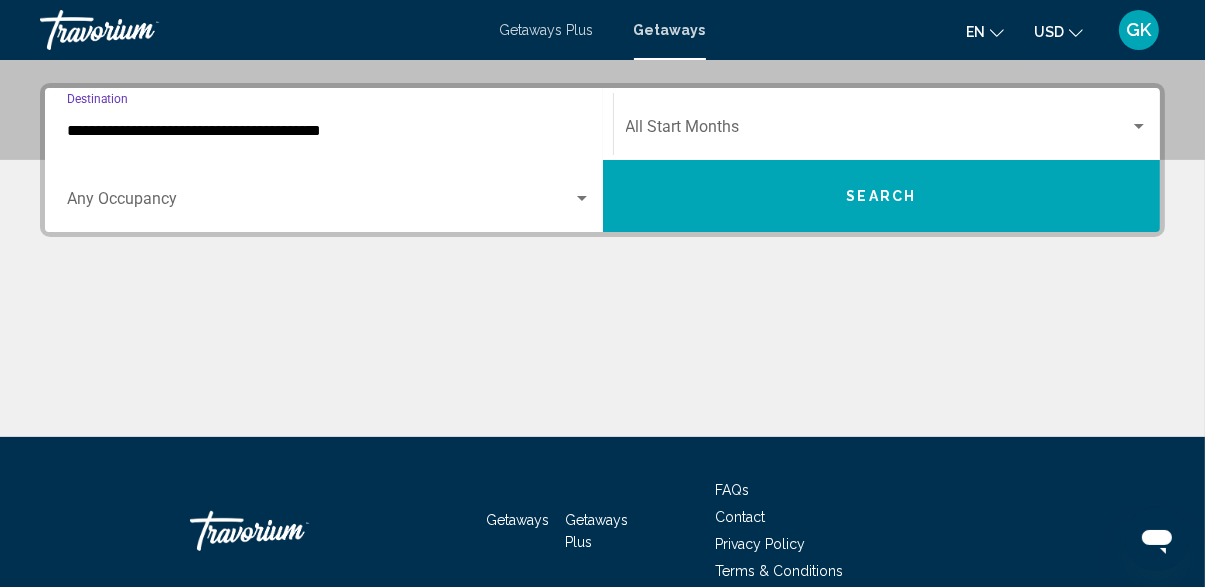 click at bounding box center [320, 203] 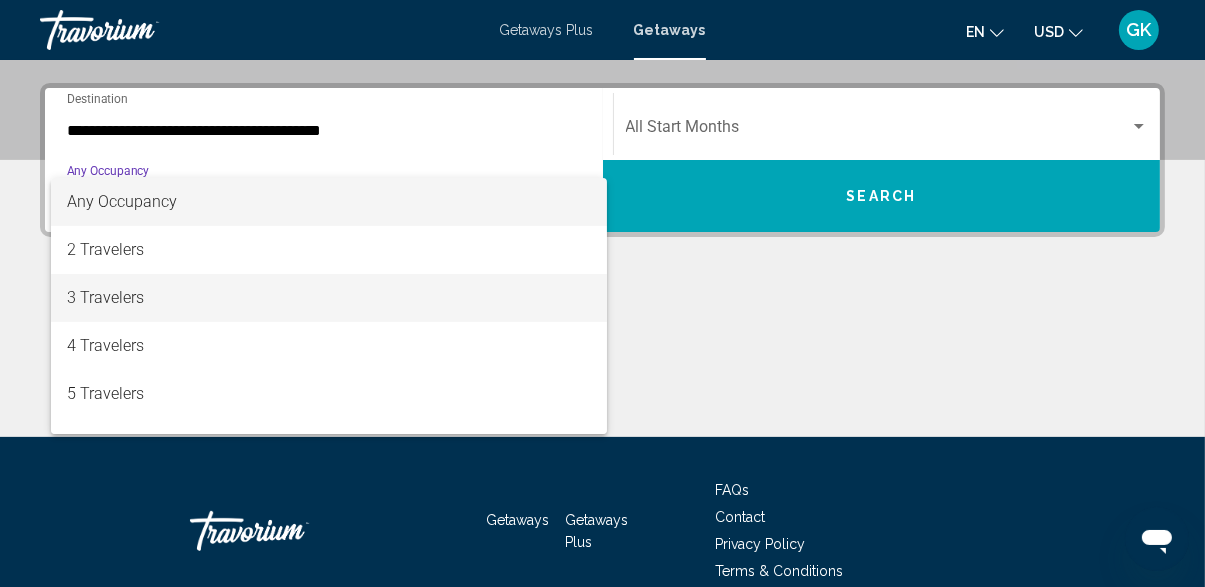 click on "3 Travelers" at bounding box center [329, 298] 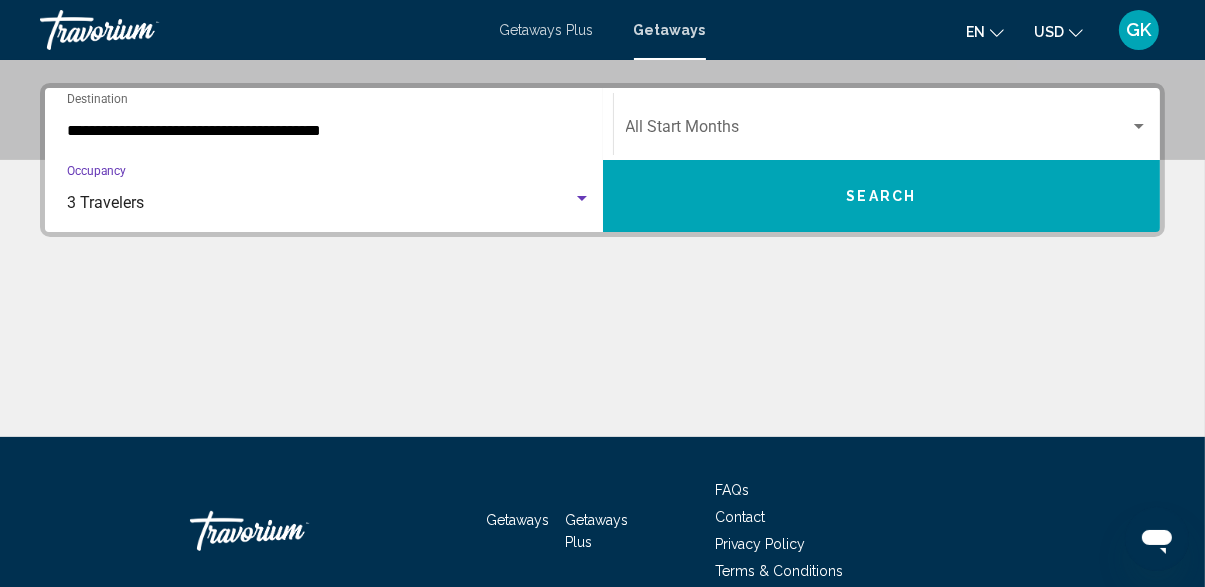 click at bounding box center (878, 131) 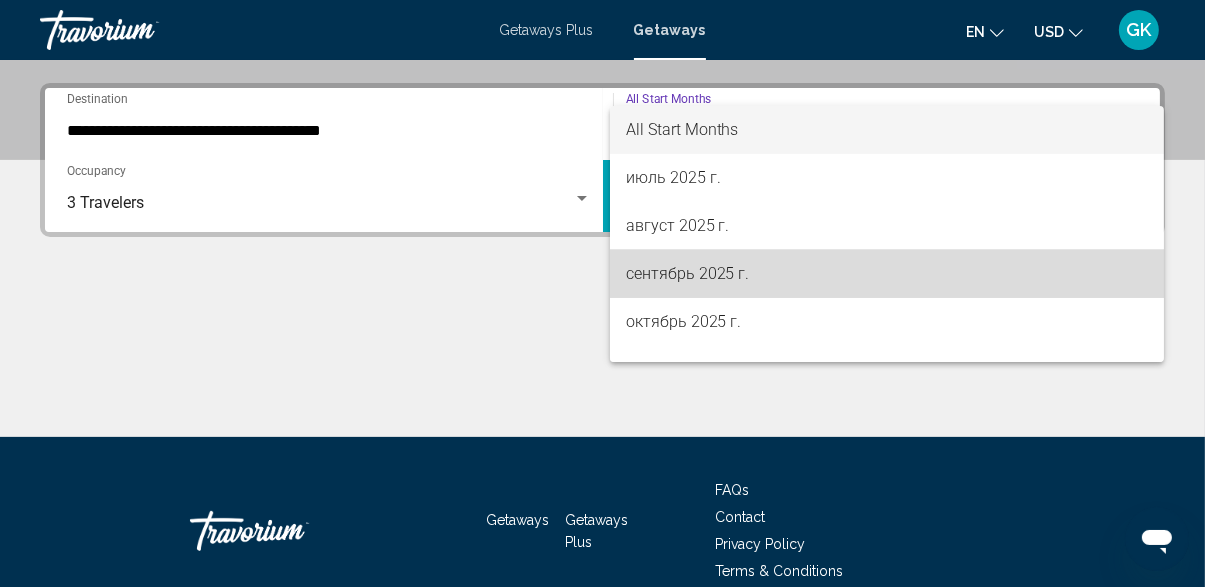 click on "сентябрь 2025 г." at bounding box center [887, 274] 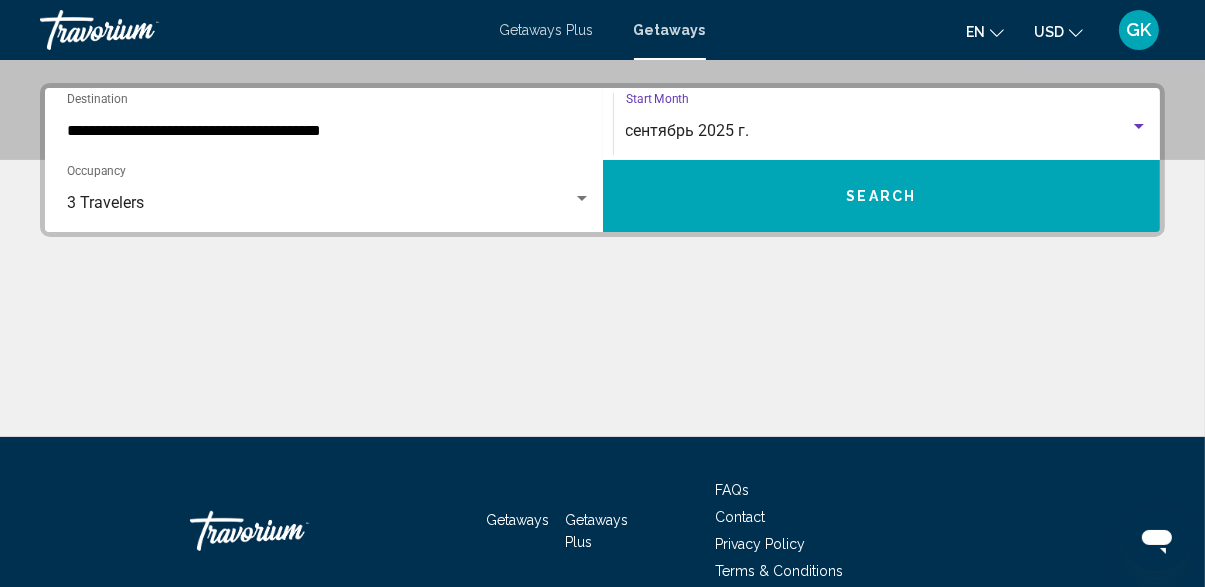 click on "Search" at bounding box center (882, 196) 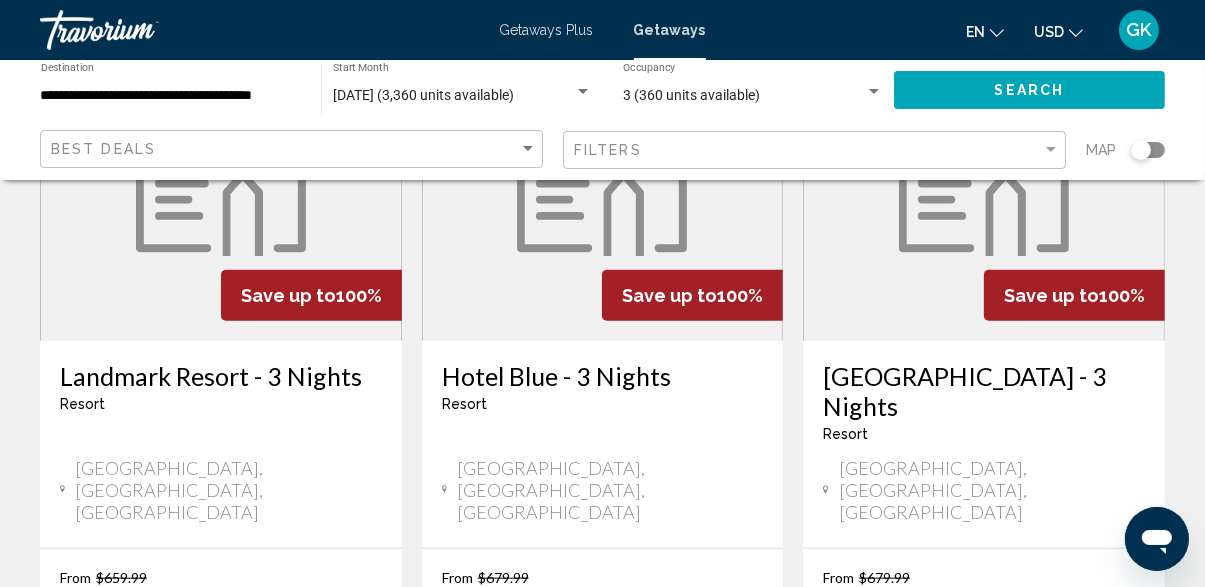 scroll, scrollTop: 1863, scrollLeft: 0, axis: vertical 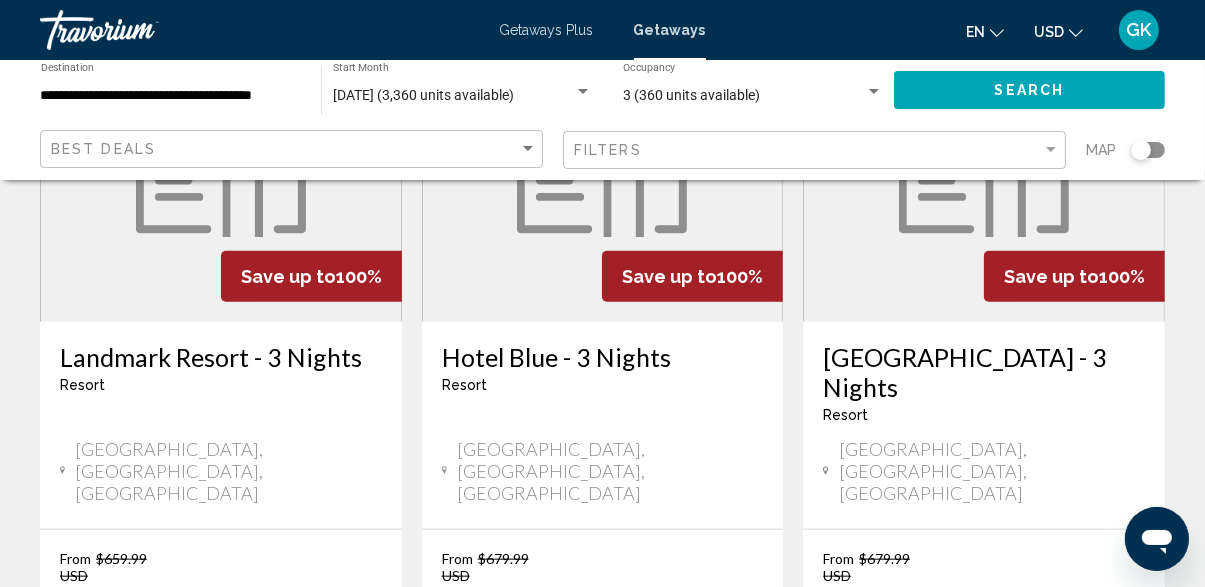 click on "Fitness Center
[GEOGRAPHIC_DATA]    ( 12 units )" at bounding box center [1053, 637] 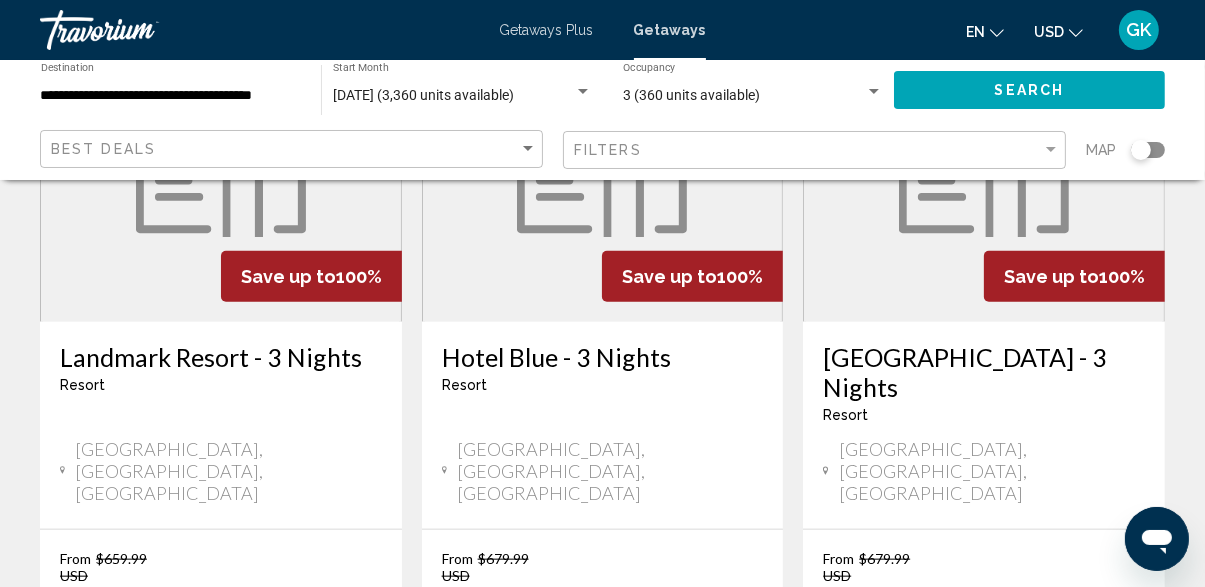 click on "[GEOGRAPHIC_DATA] - 3 Nights  Resort  -  This is an adults only resort" at bounding box center (984, 390) 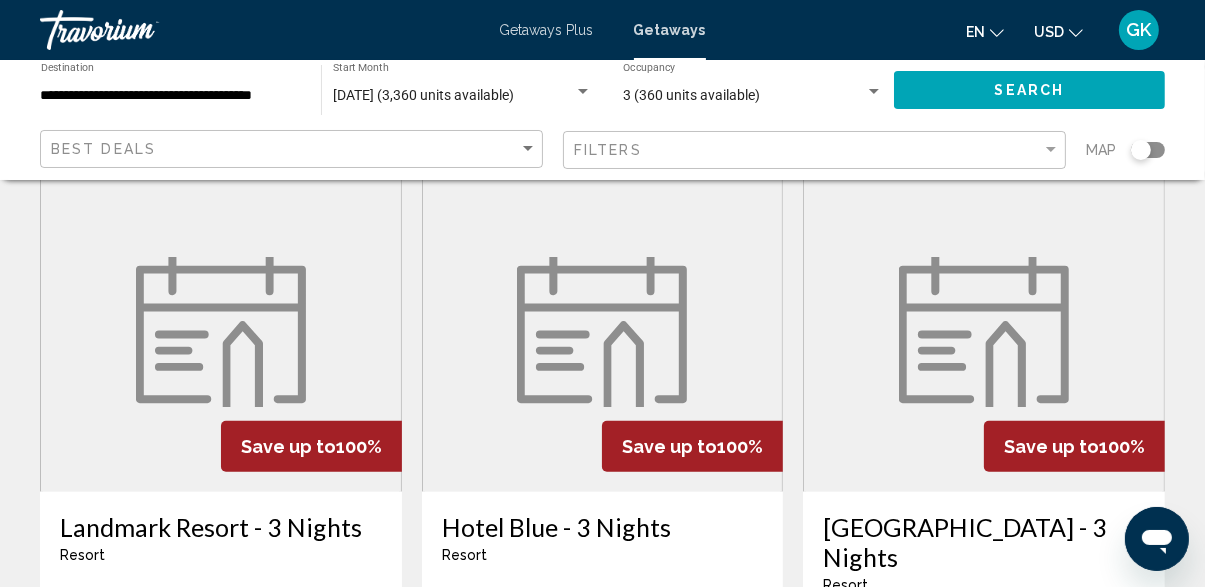 scroll, scrollTop: 1687, scrollLeft: 0, axis: vertical 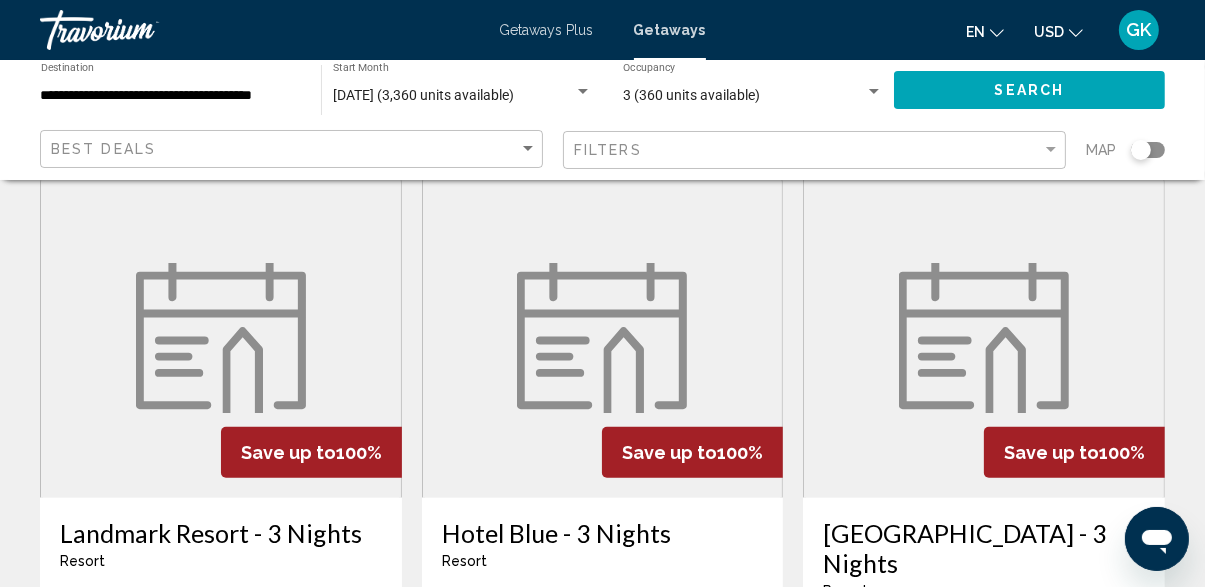click at bounding box center [984, 338] 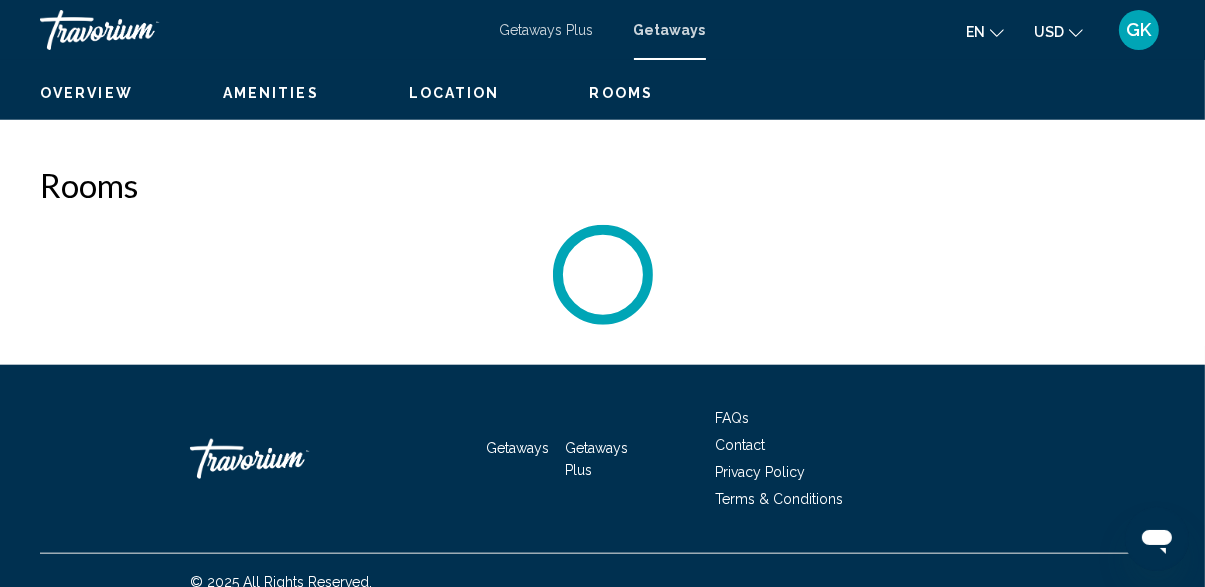 scroll, scrollTop: 0, scrollLeft: 0, axis: both 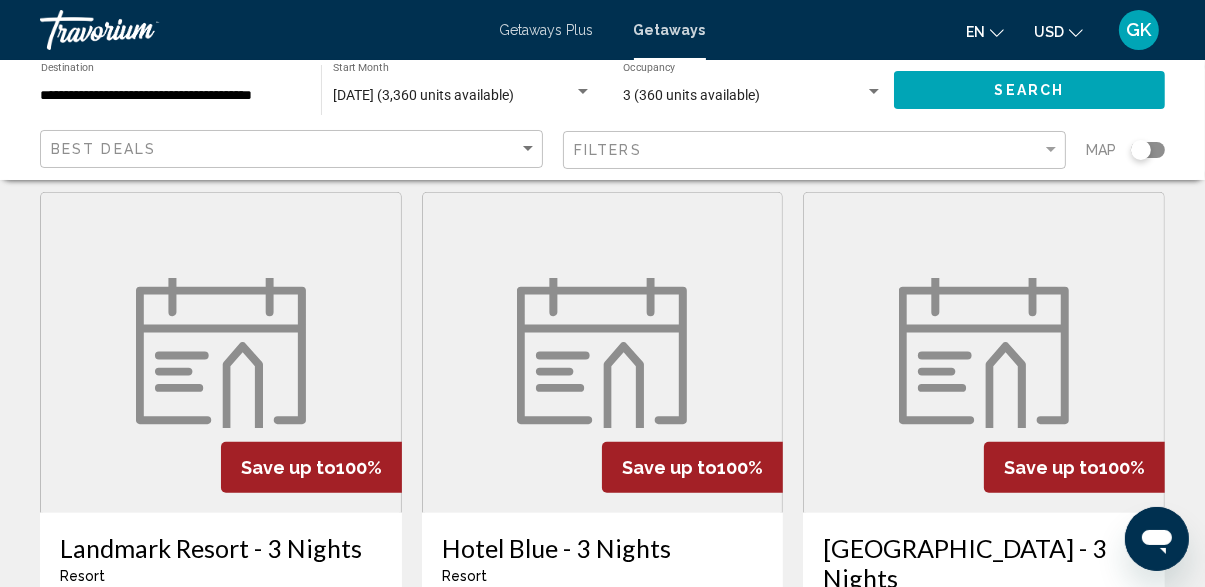 click at bounding box center (603, 353) 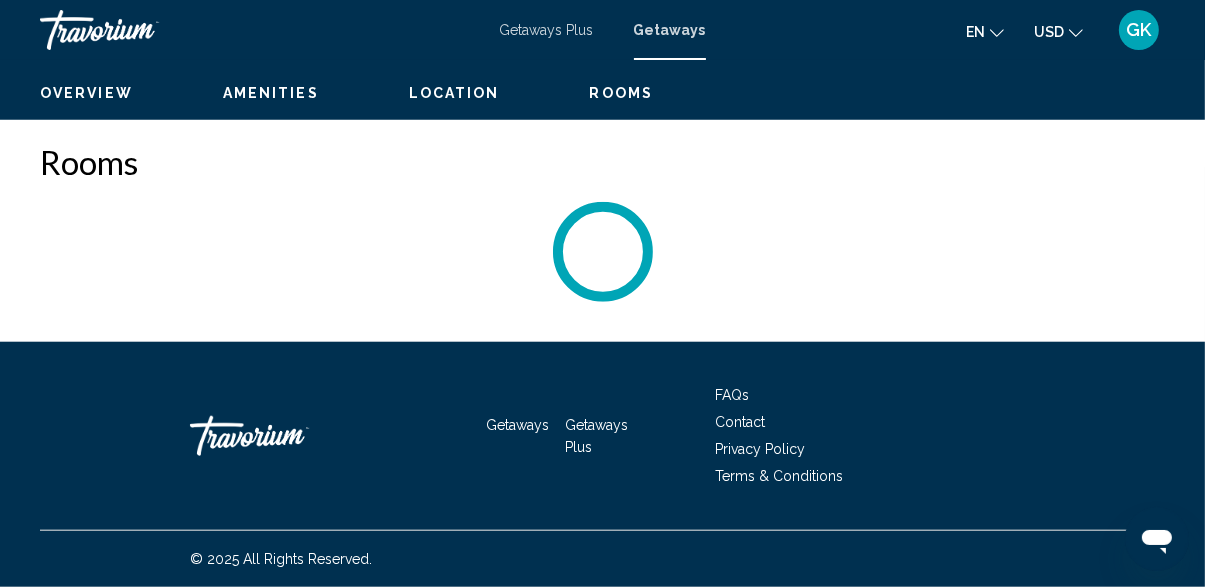 scroll, scrollTop: 0, scrollLeft: 0, axis: both 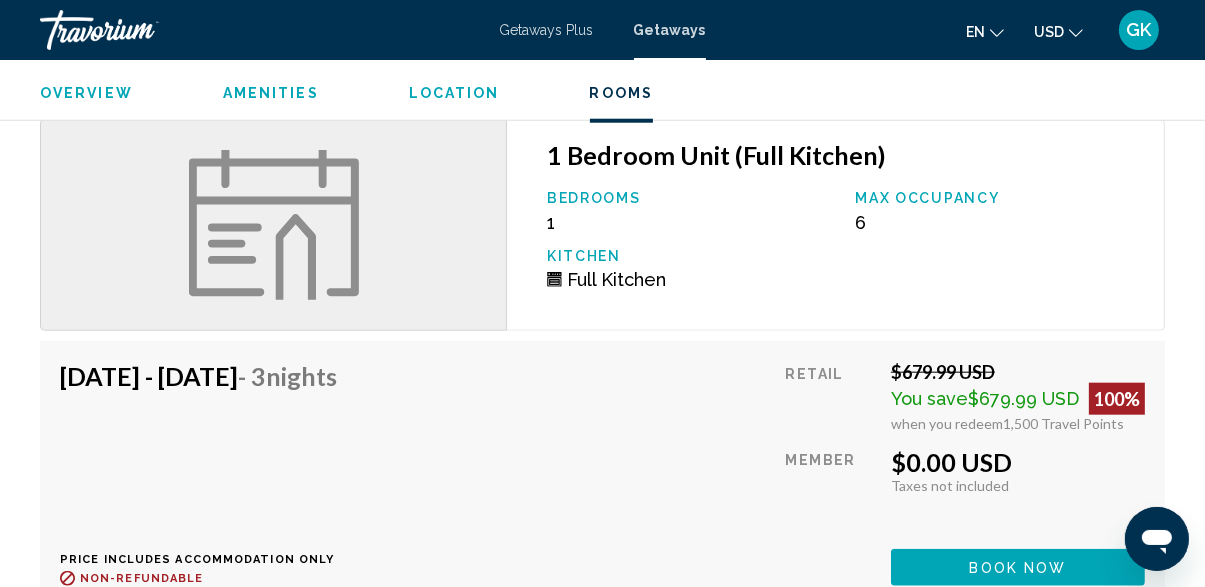 click on "$0.00 USD" at bounding box center [1018, 462] 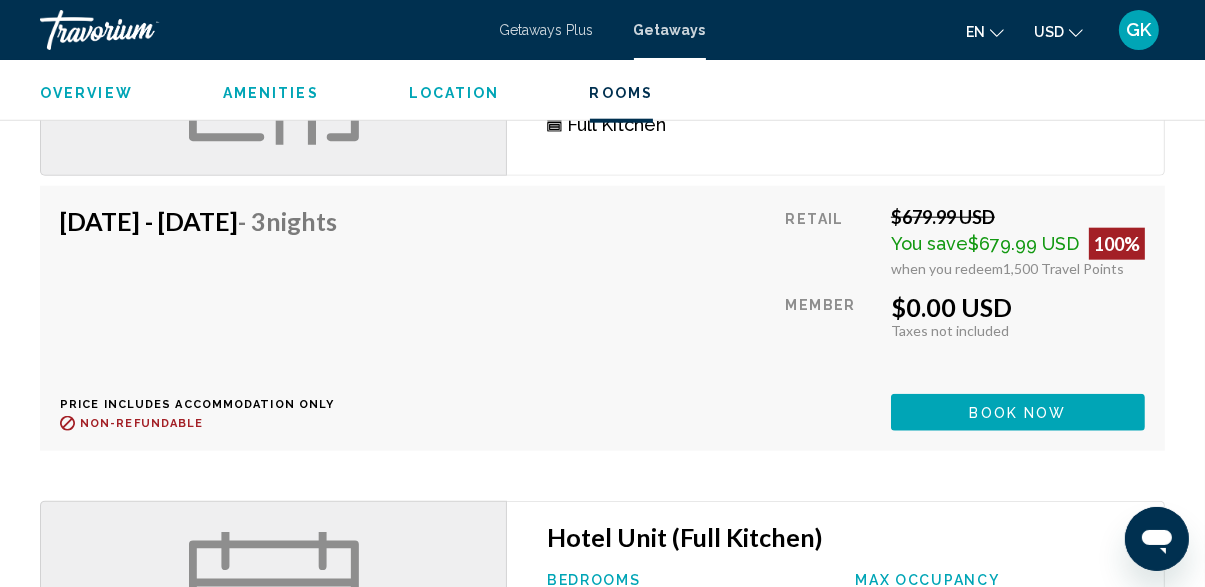 scroll, scrollTop: 2000, scrollLeft: 0, axis: vertical 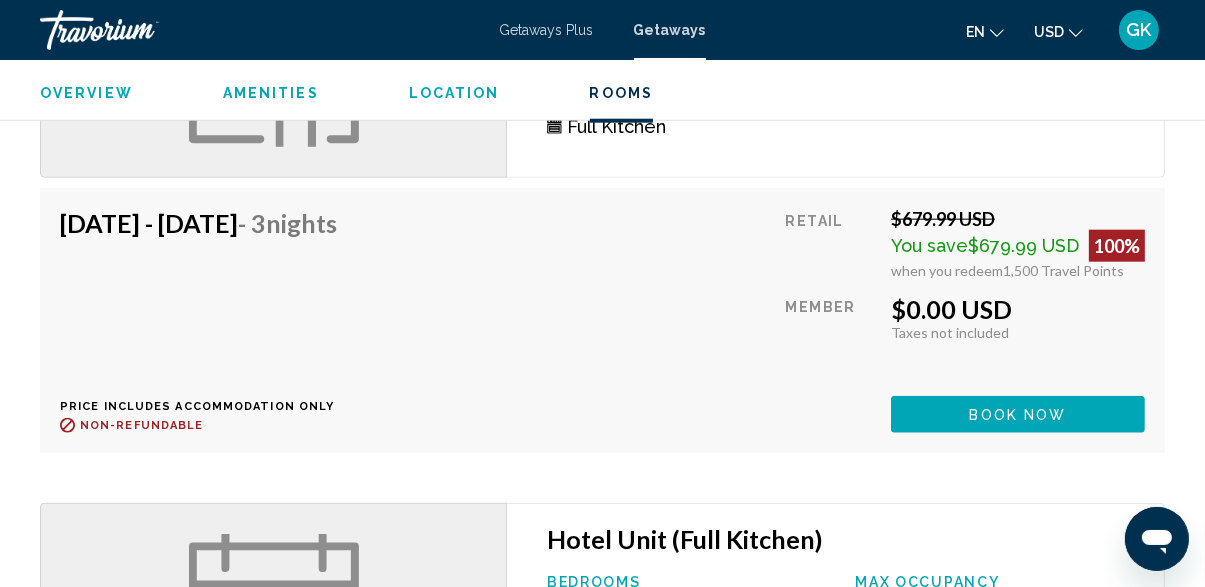 click on "Book now" at bounding box center (1018, 415) 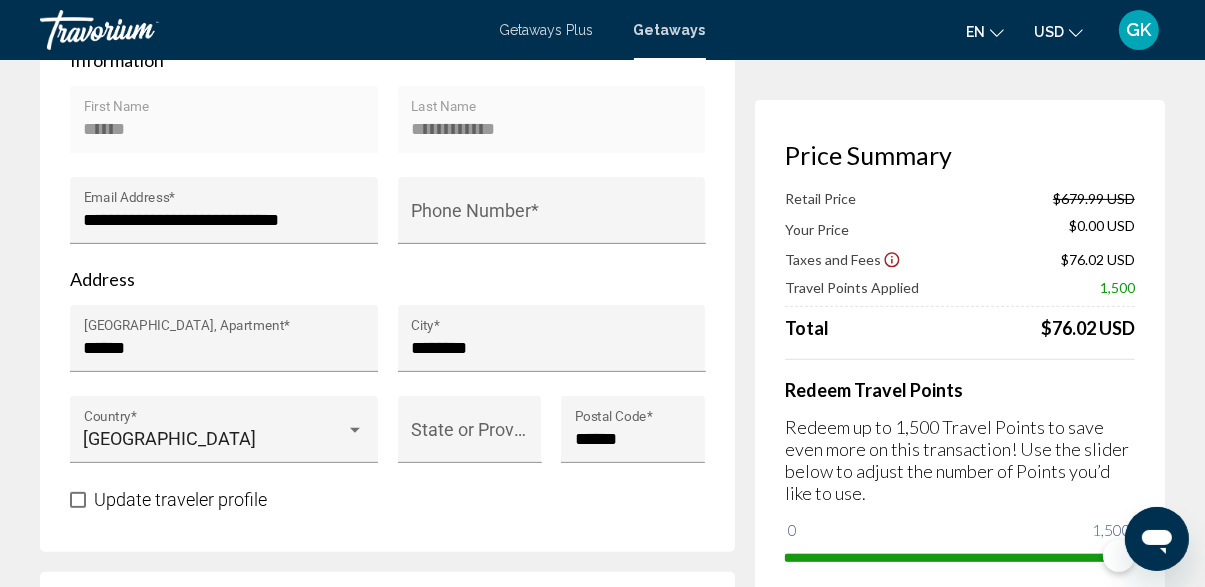 scroll, scrollTop: 662, scrollLeft: 0, axis: vertical 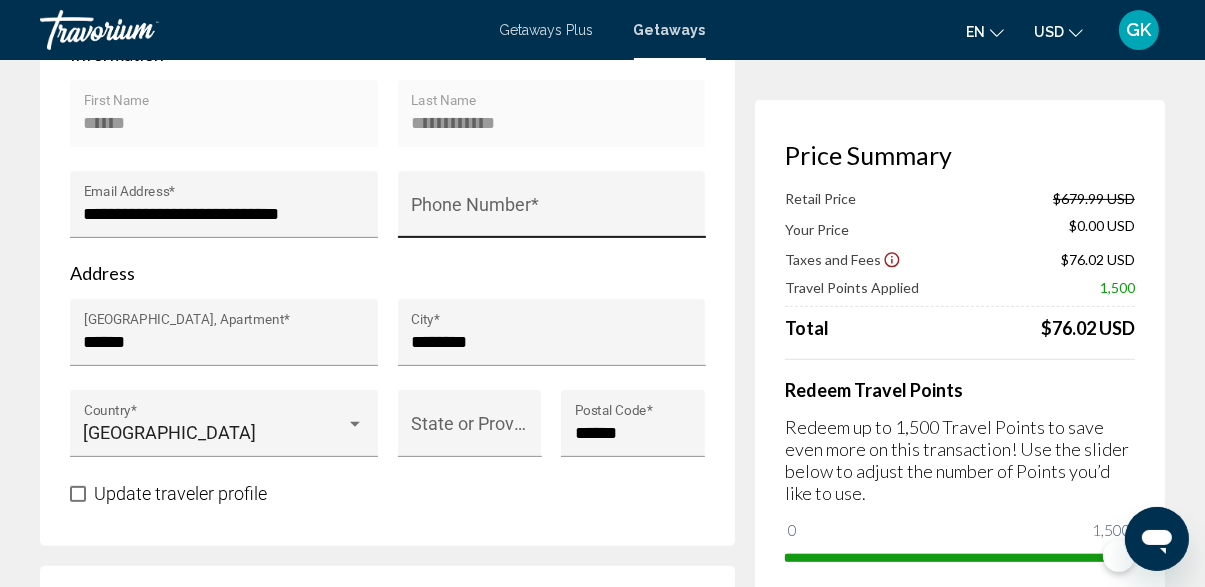 click on "Phone Number  *" at bounding box center [551, 214] 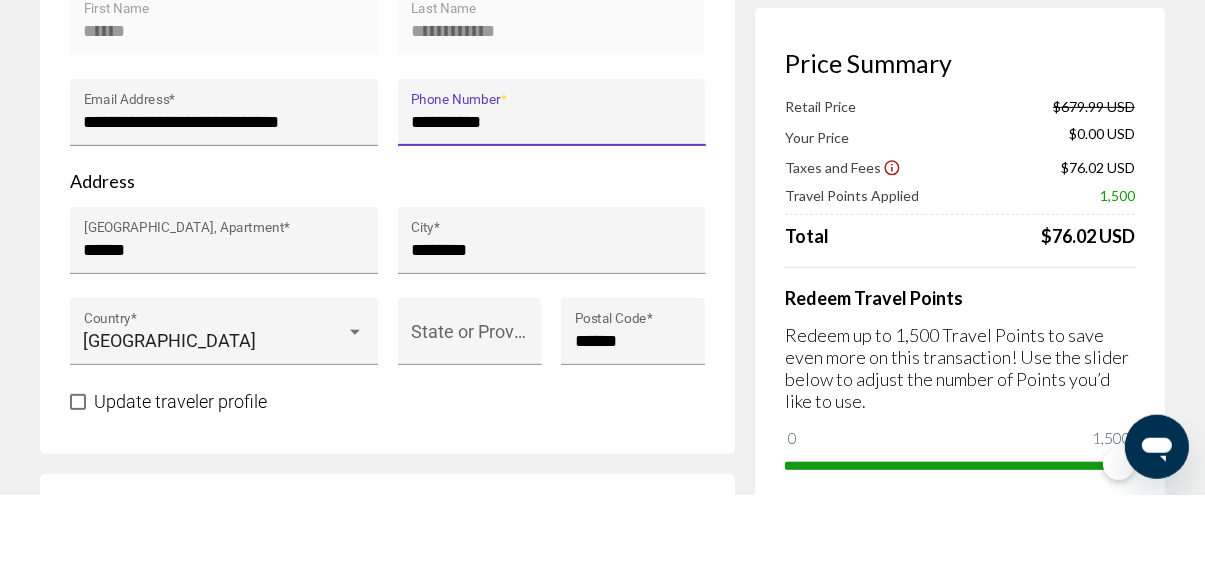 scroll, scrollTop: 662, scrollLeft: 0, axis: vertical 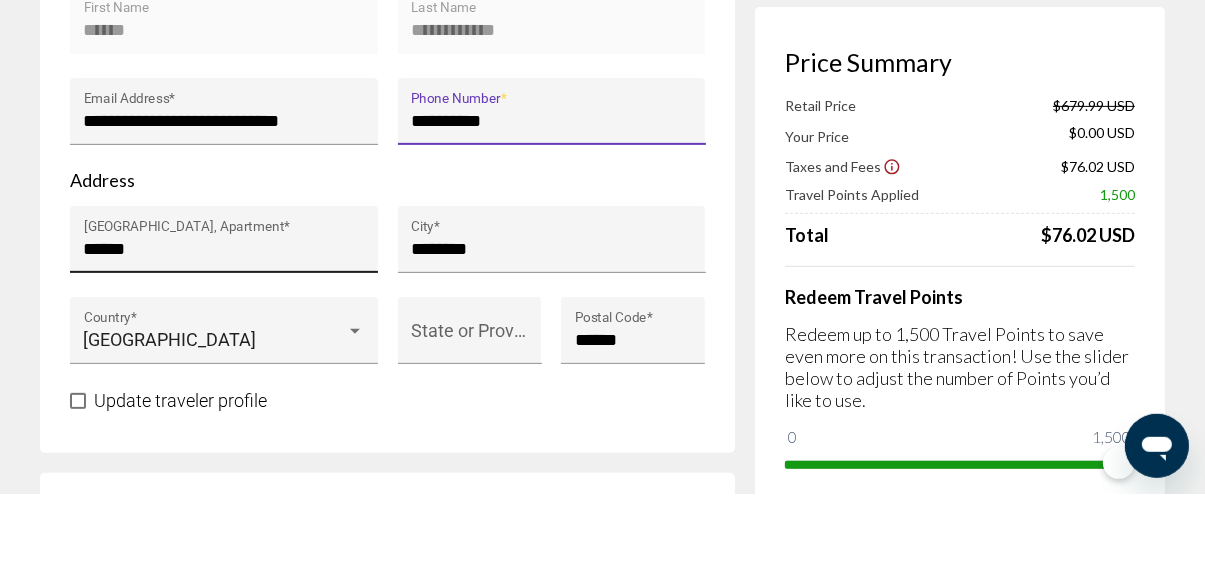 type on "**********" 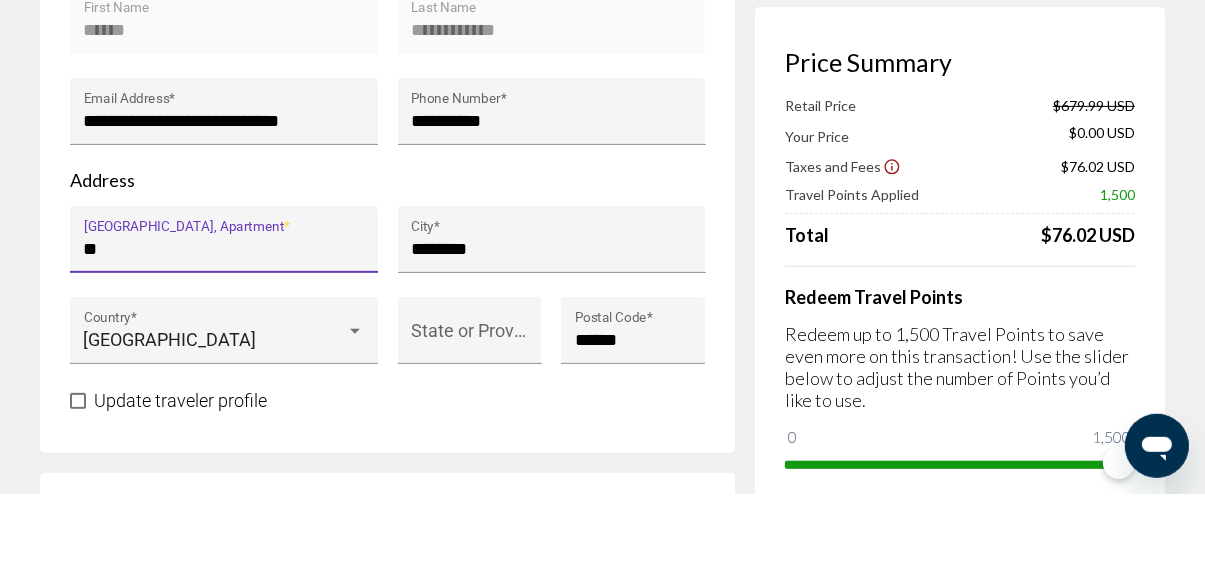 type on "*" 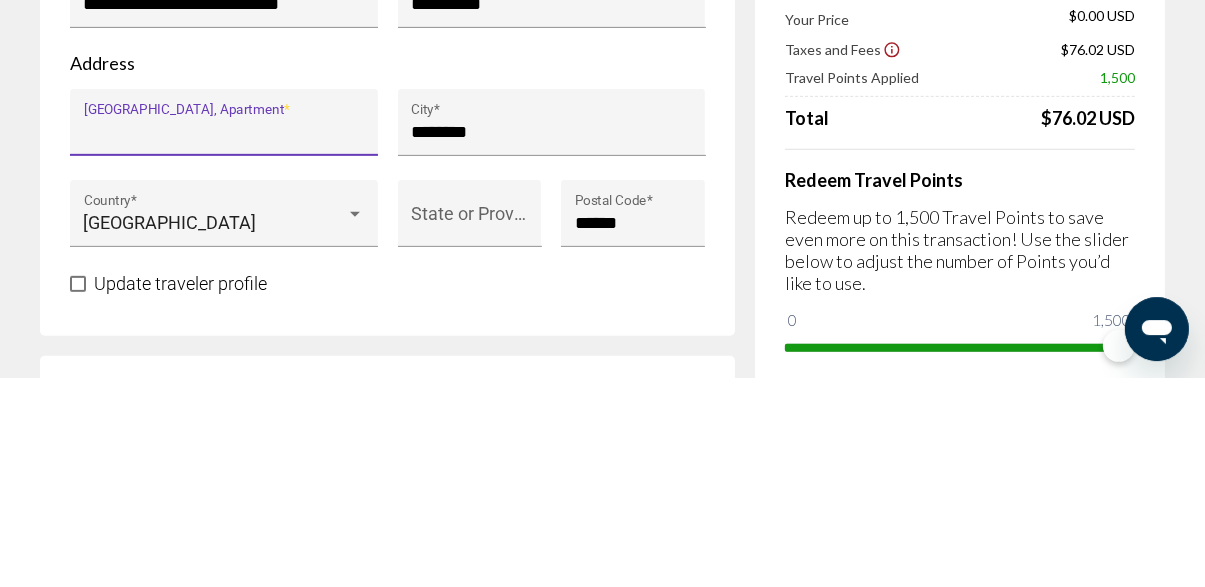 scroll, scrollTop: 662, scrollLeft: 0, axis: vertical 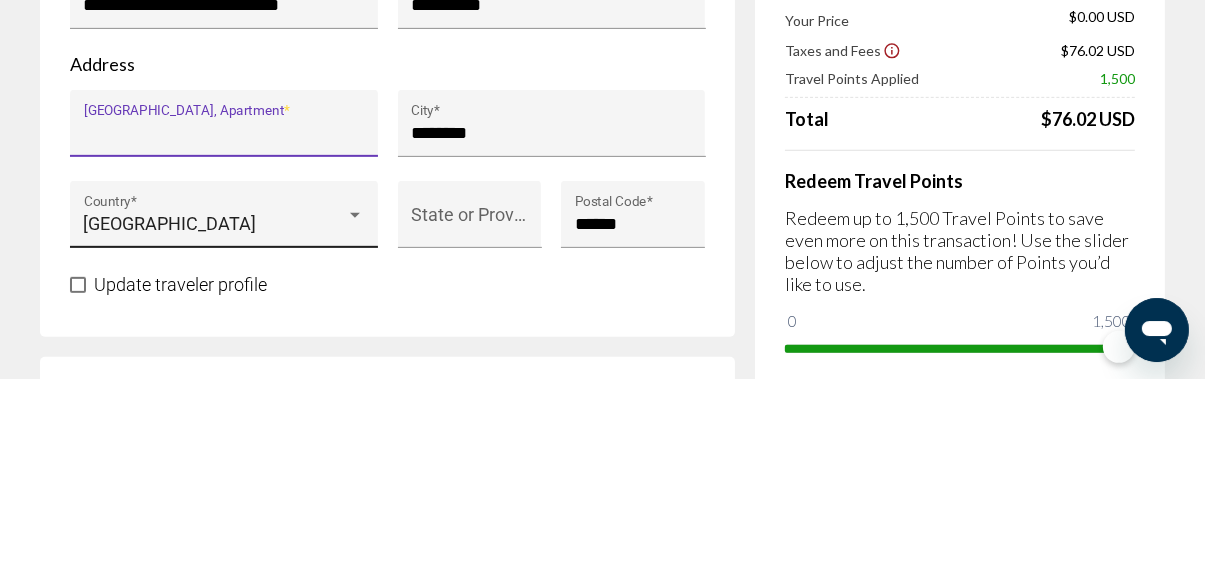 click on "[GEOGRAPHIC_DATA]" at bounding box center (224, 433) 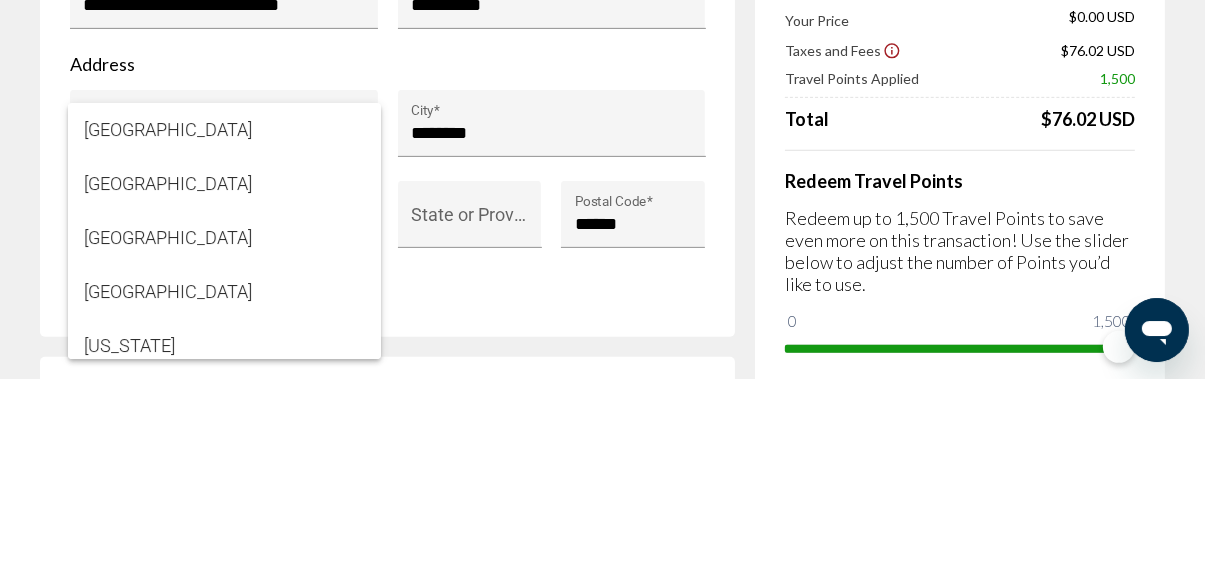 scroll, scrollTop: 6162, scrollLeft: 0, axis: vertical 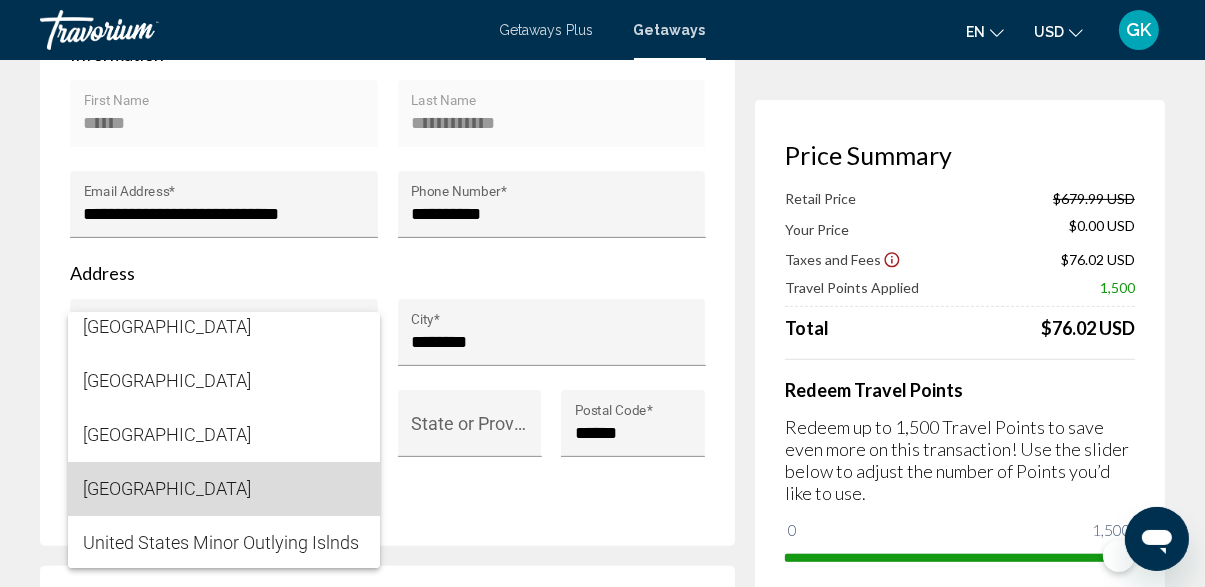 click on "[GEOGRAPHIC_DATA]" at bounding box center (224, 489) 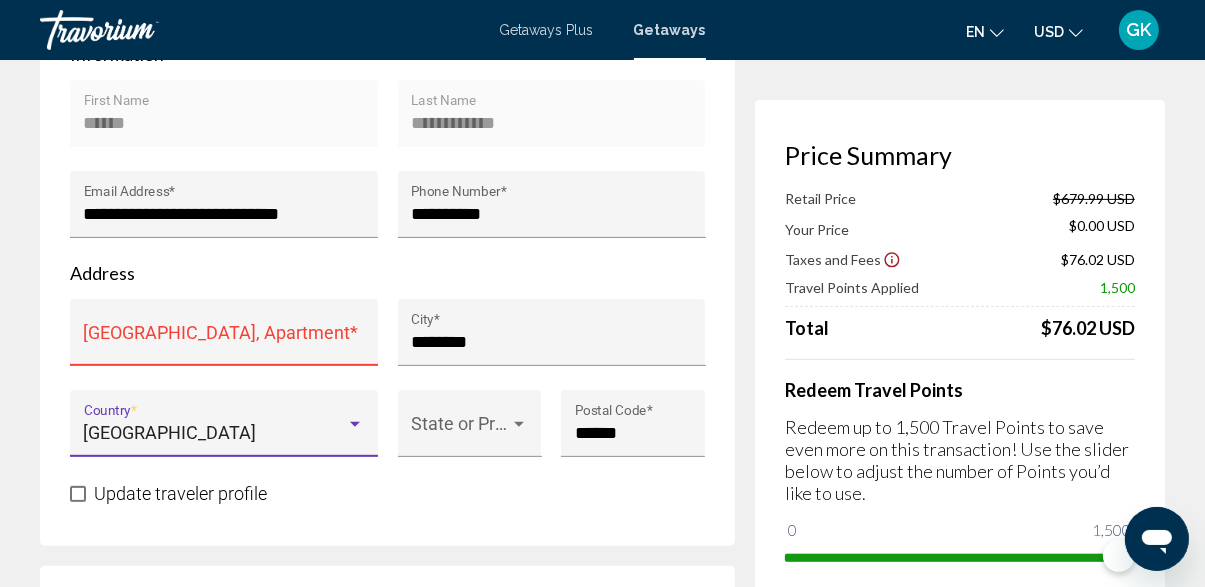 click on "[GEOGRAPHIC_DATA], Apartment  *" at bounding box center [224, 342] 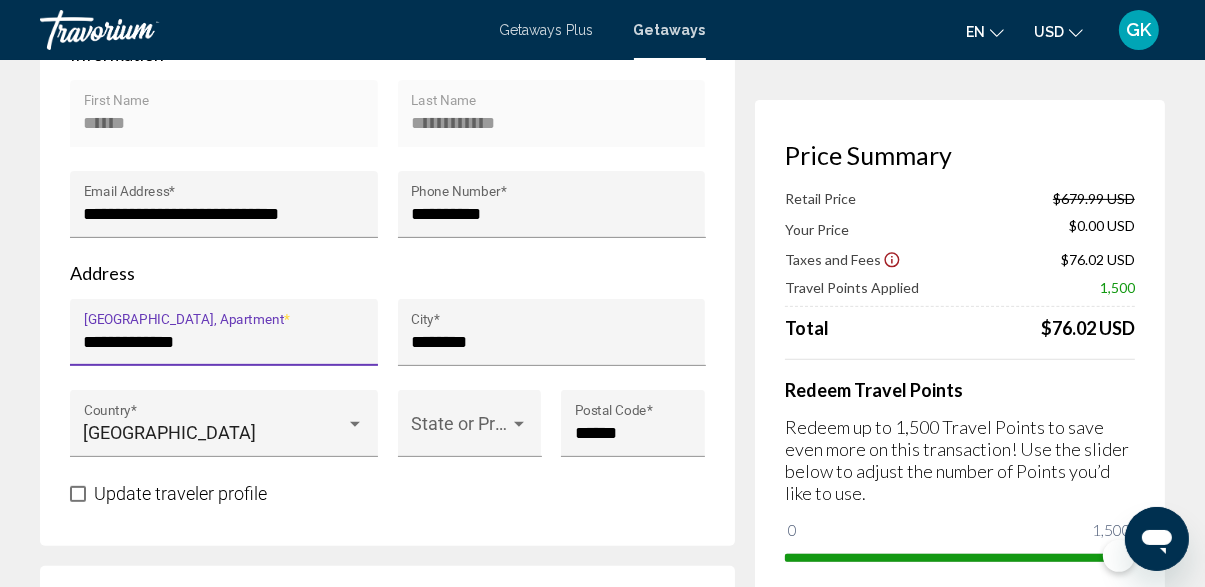 type on "**********" 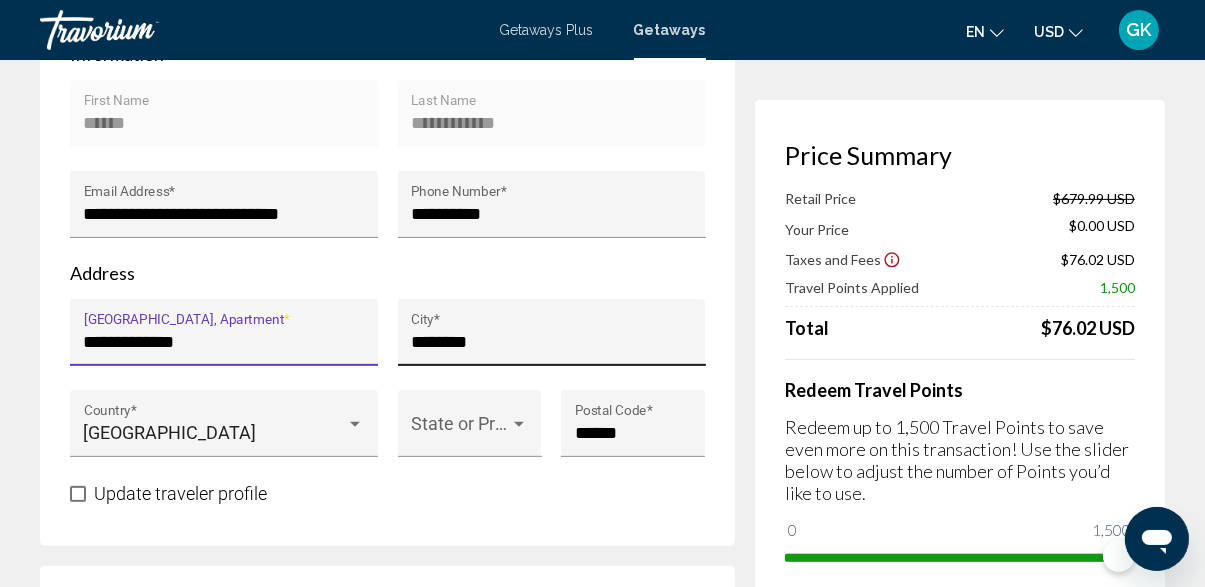 click on "********" at bounding box center (551, 342) 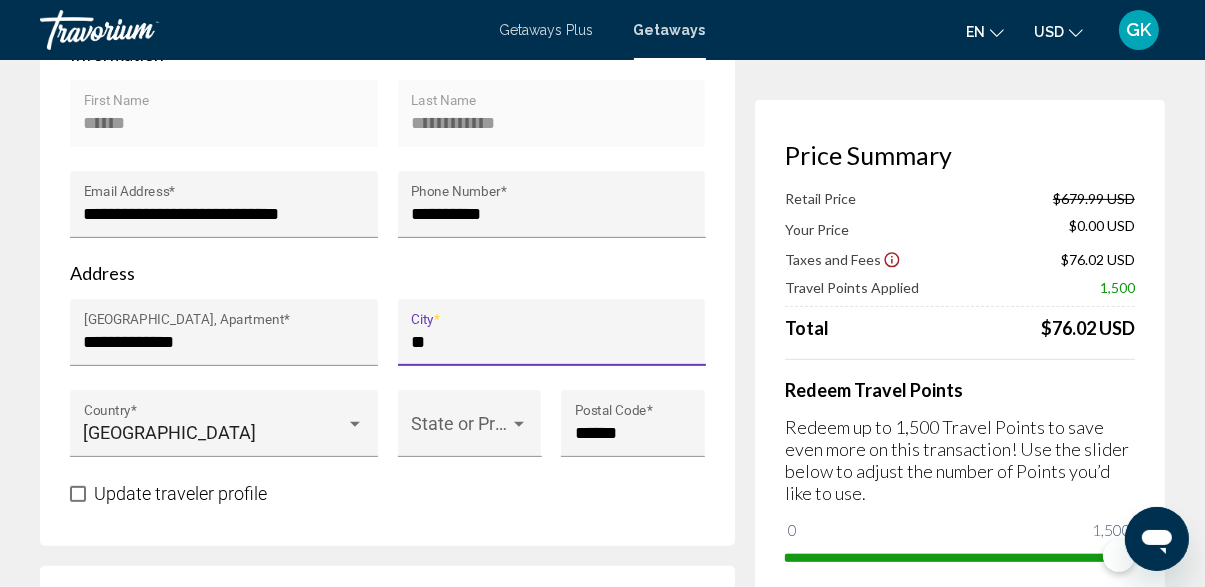 type on "*" 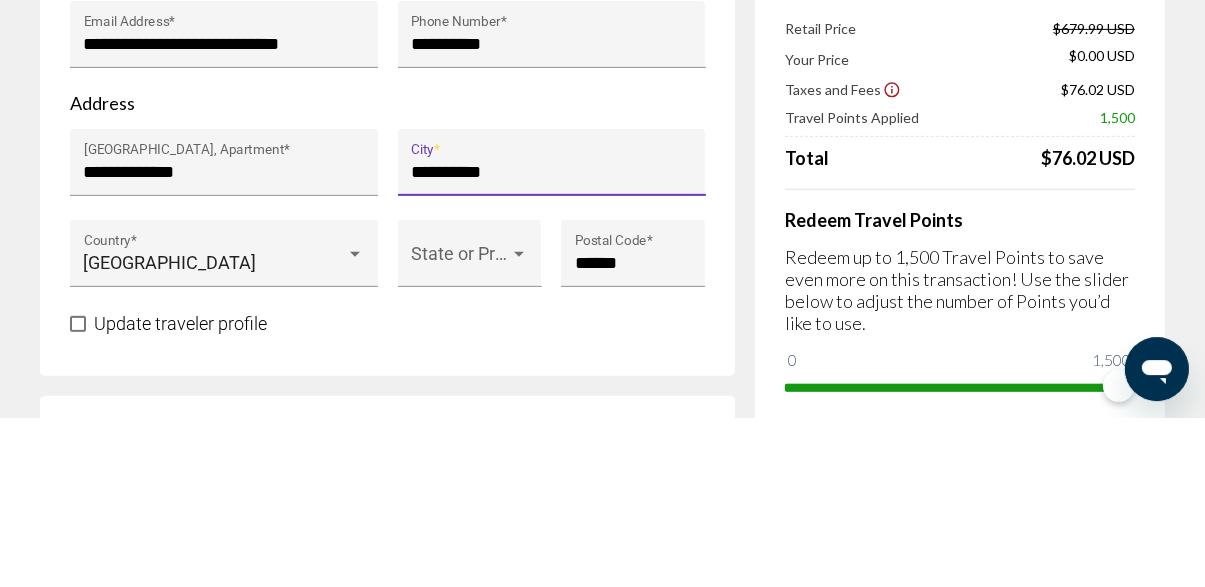scroll, scrollTop: 662, scrollLeft: 0, axis: vertical 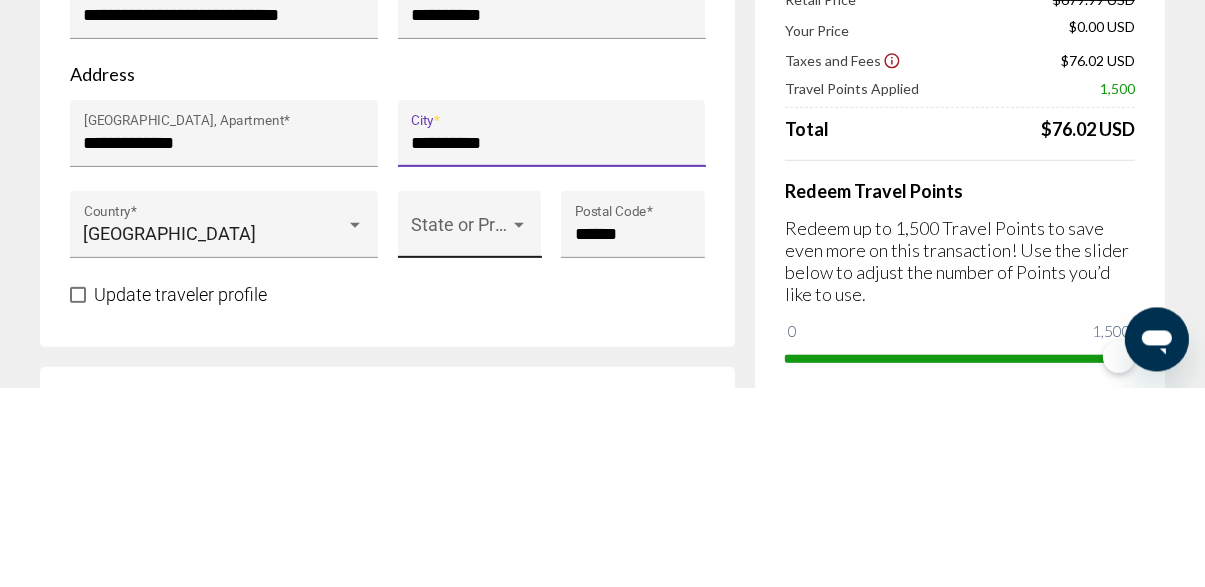 type on "*********" 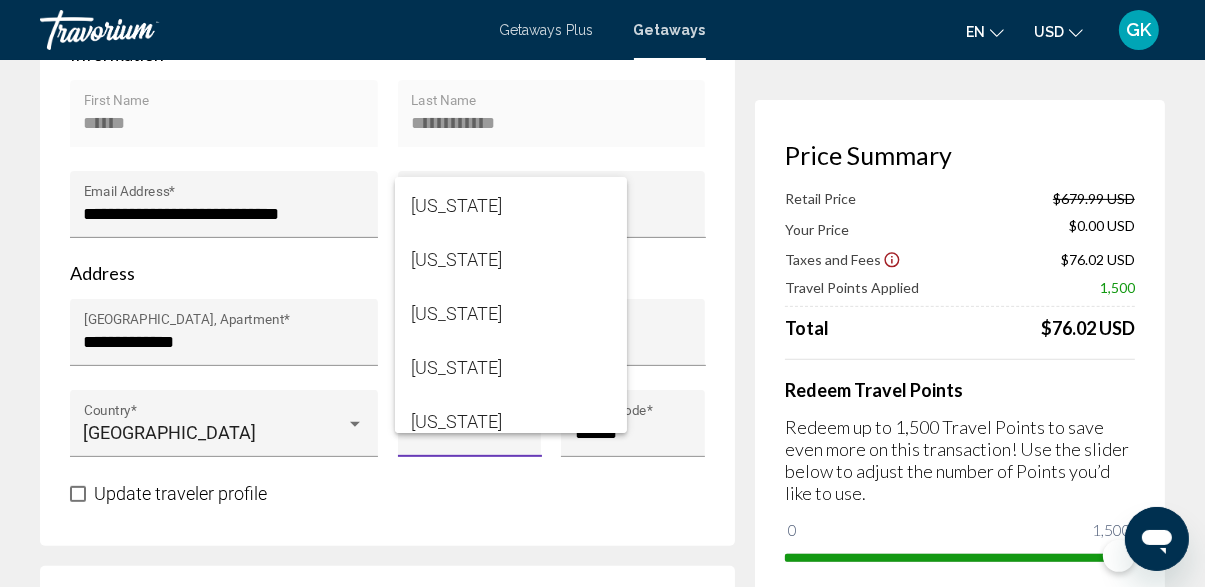 scroll, scrollTop: 1781, scrollLeft: 0, axis: vertical 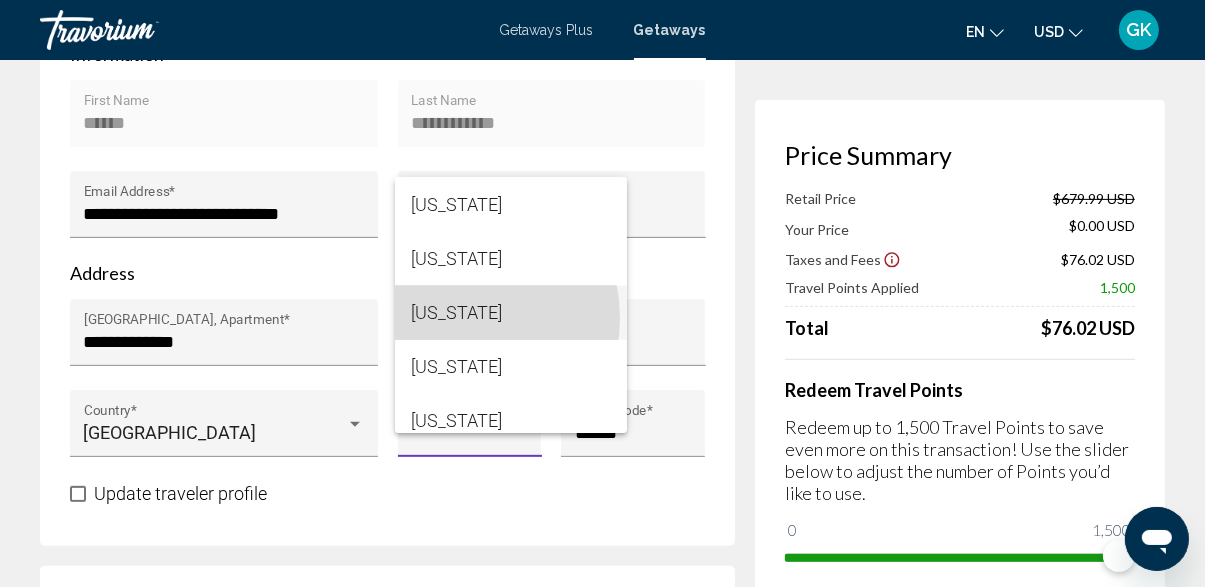 click on "[US_STATE]" at bounding box center (511, 313) 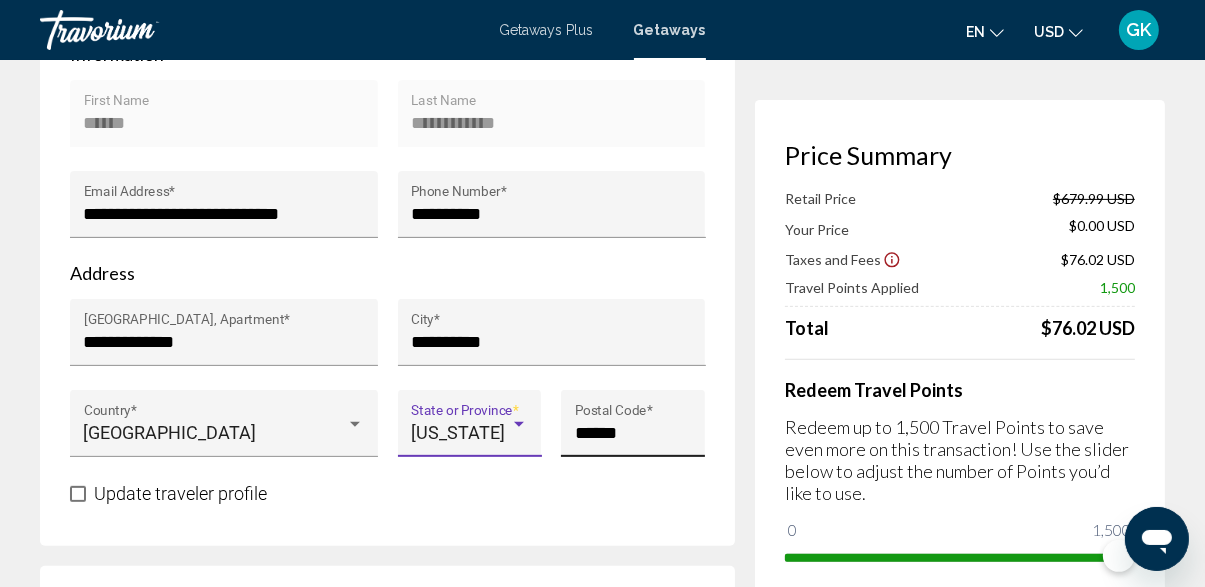 click on "******" at bounding box center (633, 433) 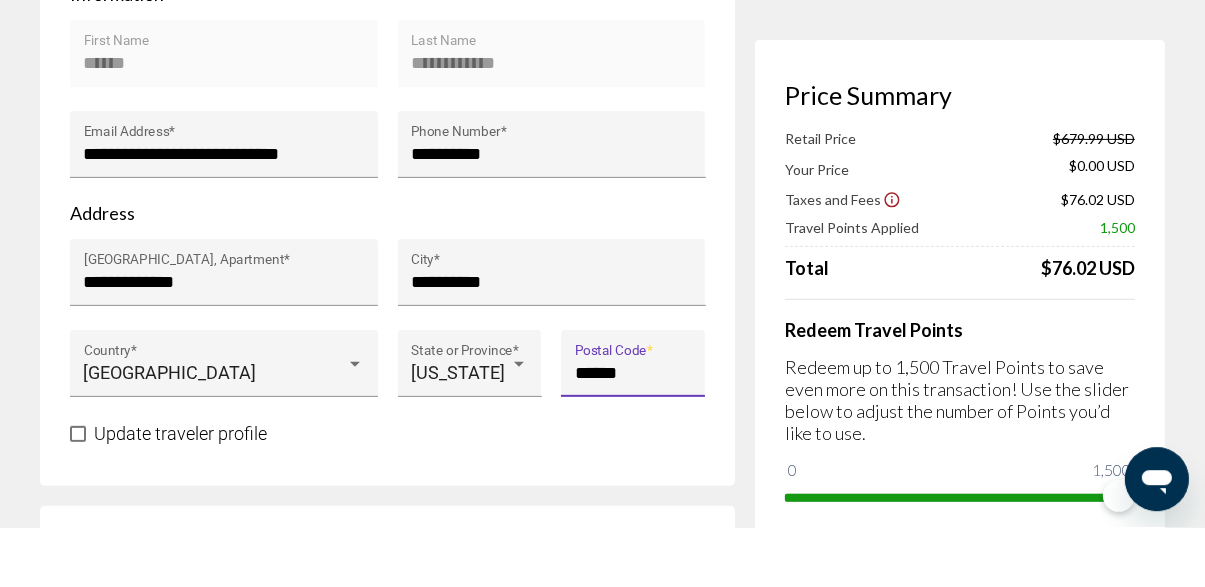 scroll, scrollTop: 662, scrollLeft: 0, axis: vertical 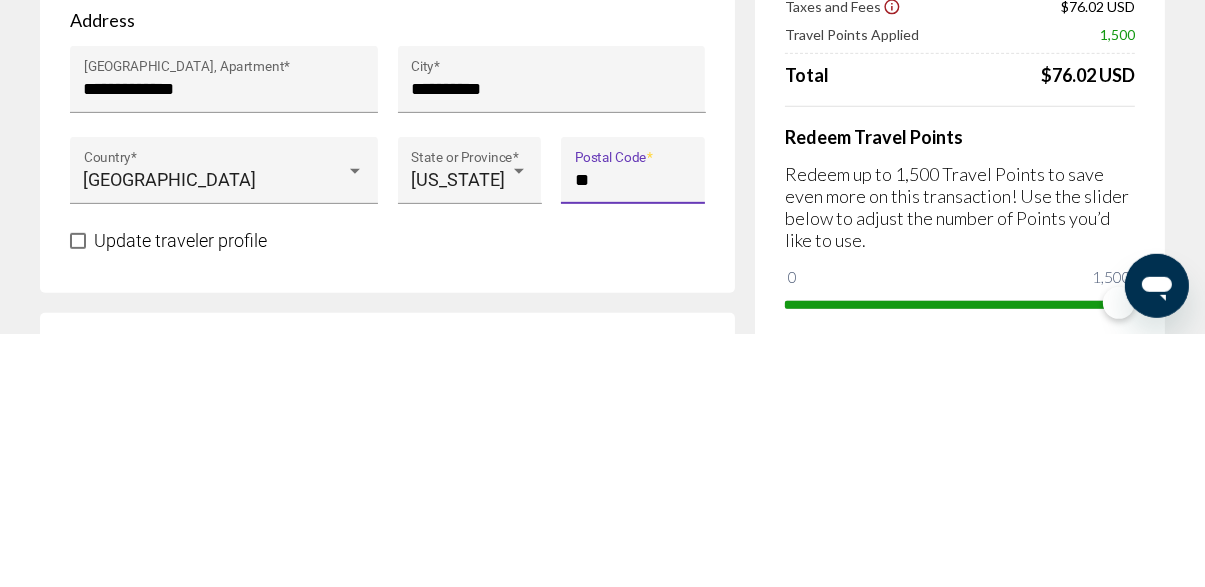 type on "*" 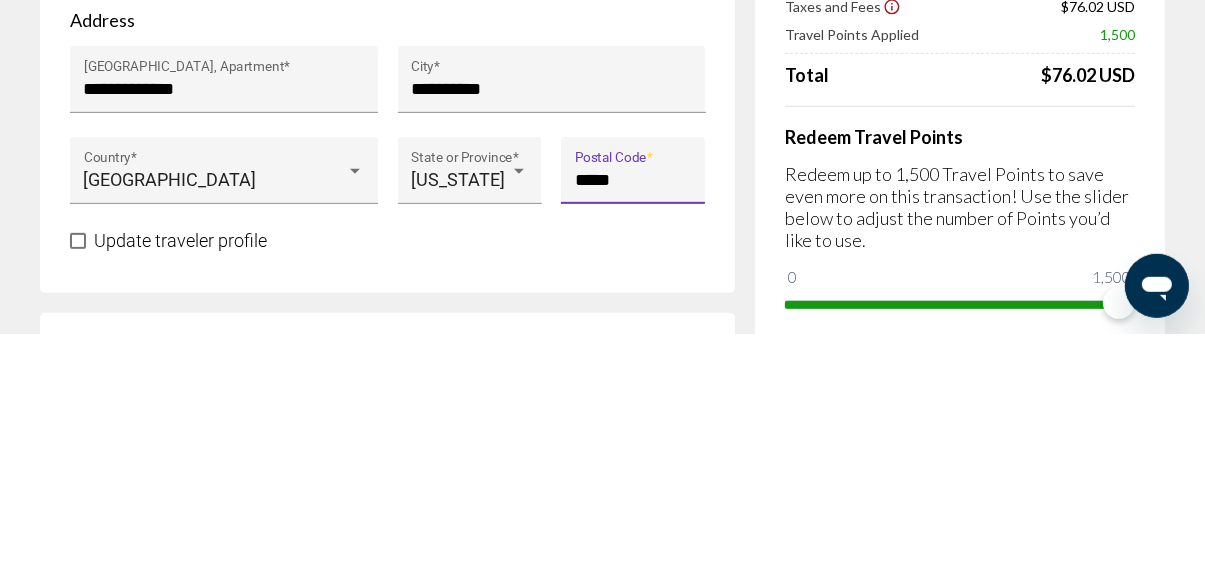 type on "*****" 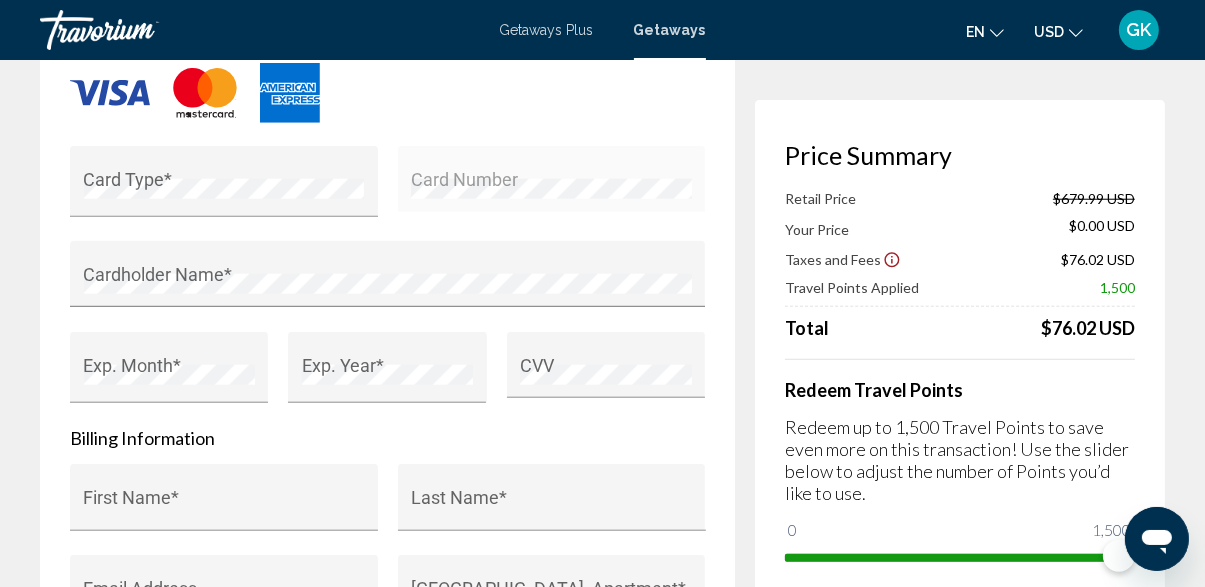 scroll, scrollTop: 1762, scrollLeft: 0, axis: vertical 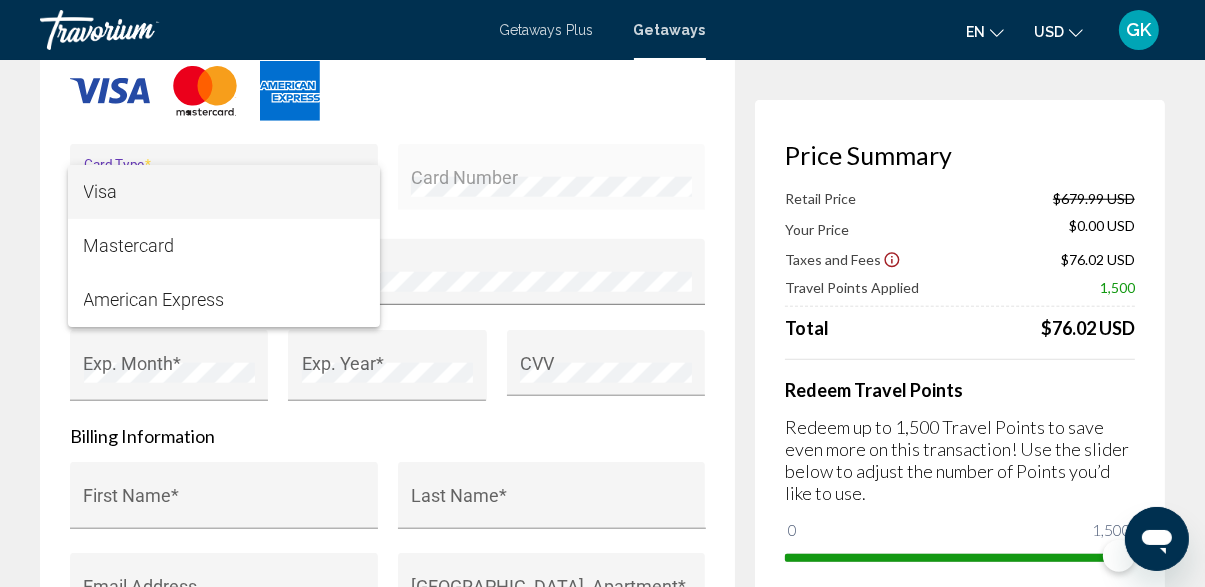 click on "Visa" at bounding box center (224, 192) 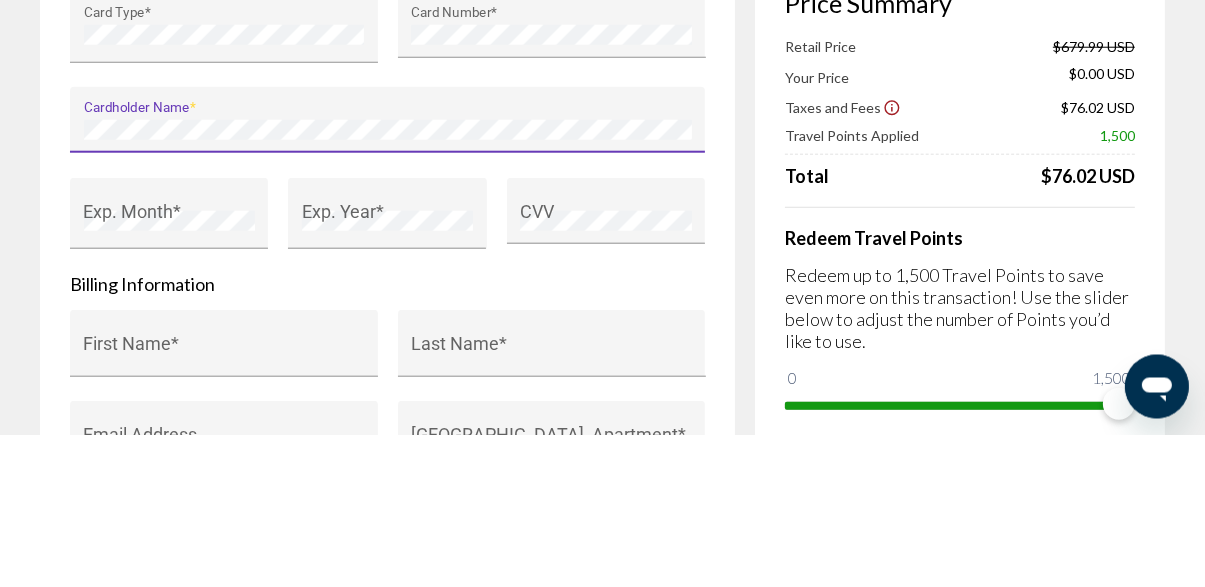scroll, scrollTop: 1762, scrollLeft: 0, axis: vertical 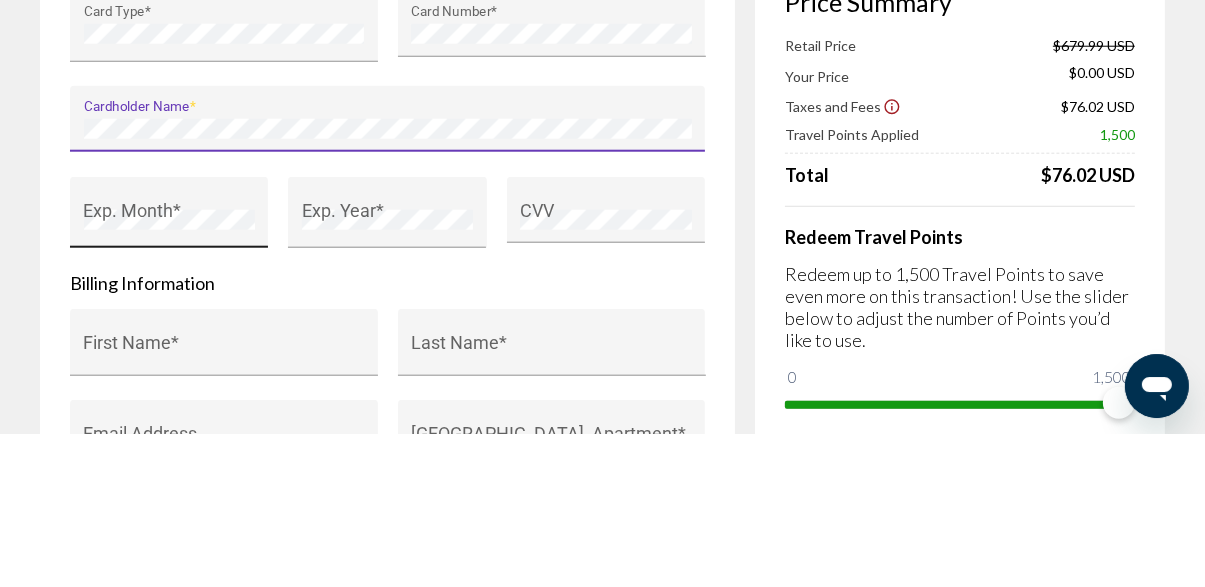 click on "Exp. Month  *" at bounding box center (169, 372) 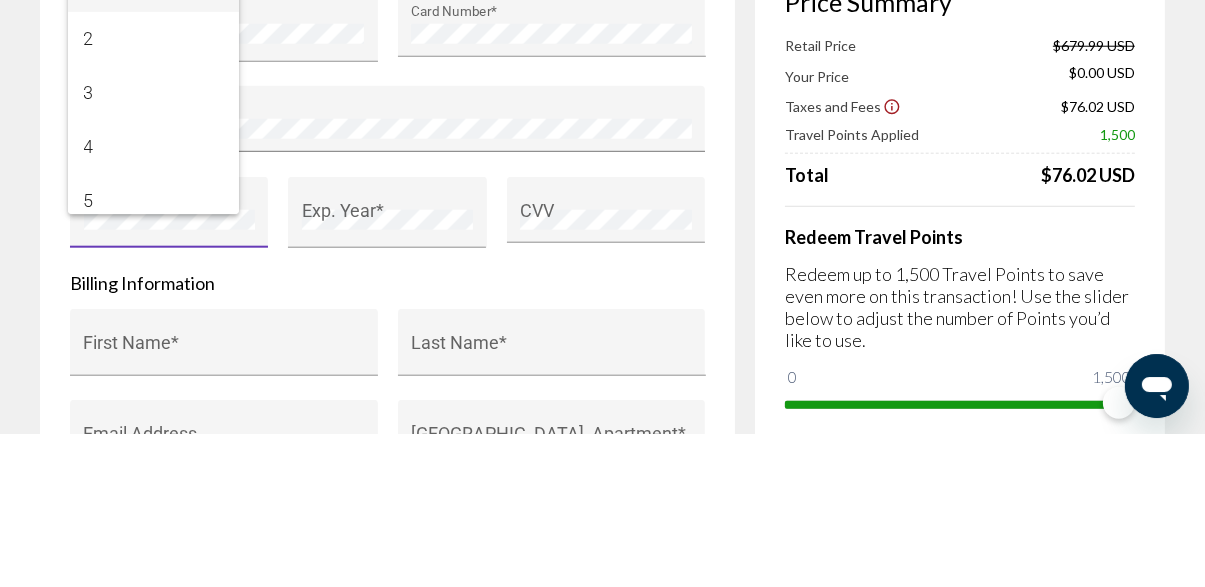 scroll, scrollTop: 1762, scrollLeft: 0, axis: vertical 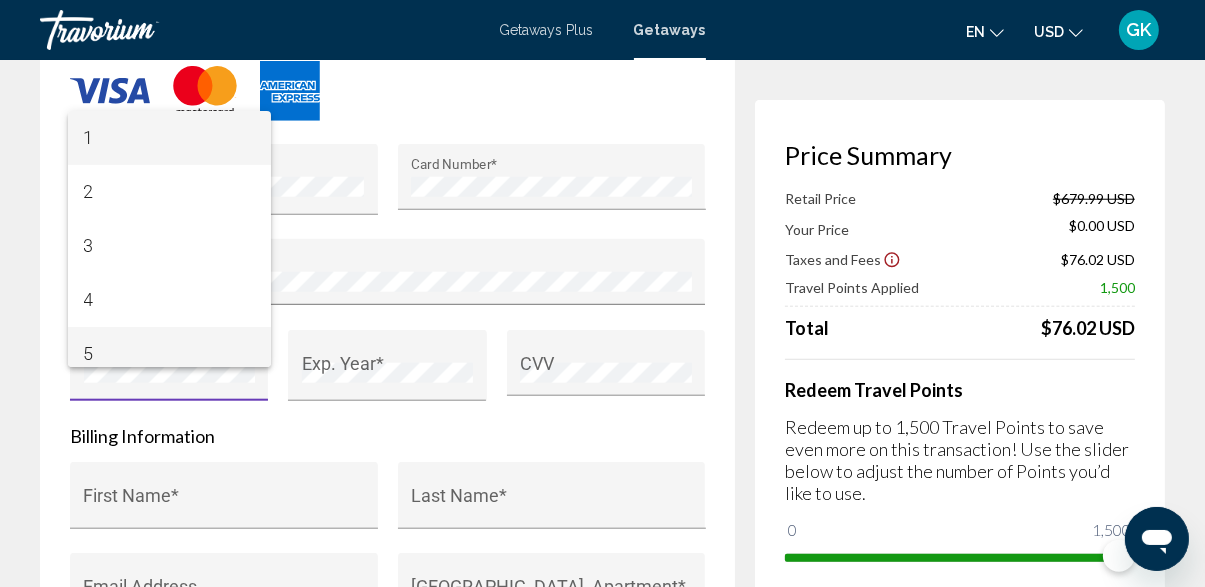 click on "5" at bounding box center (169, 354) 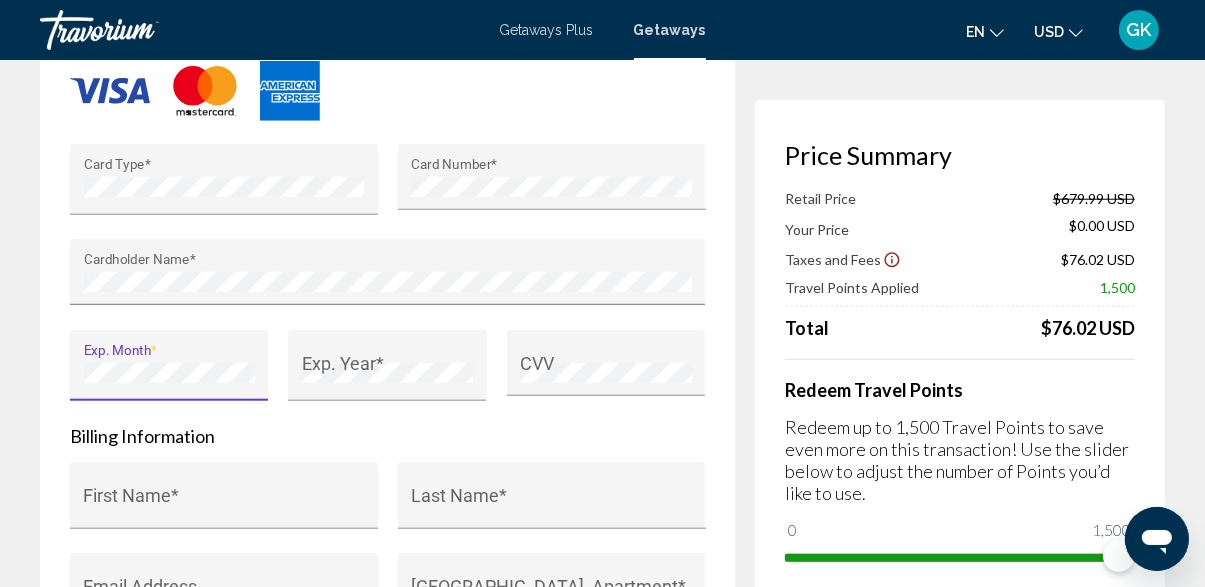scroll, scrollTop: 13, scrollLeft: 0, axis: vertical 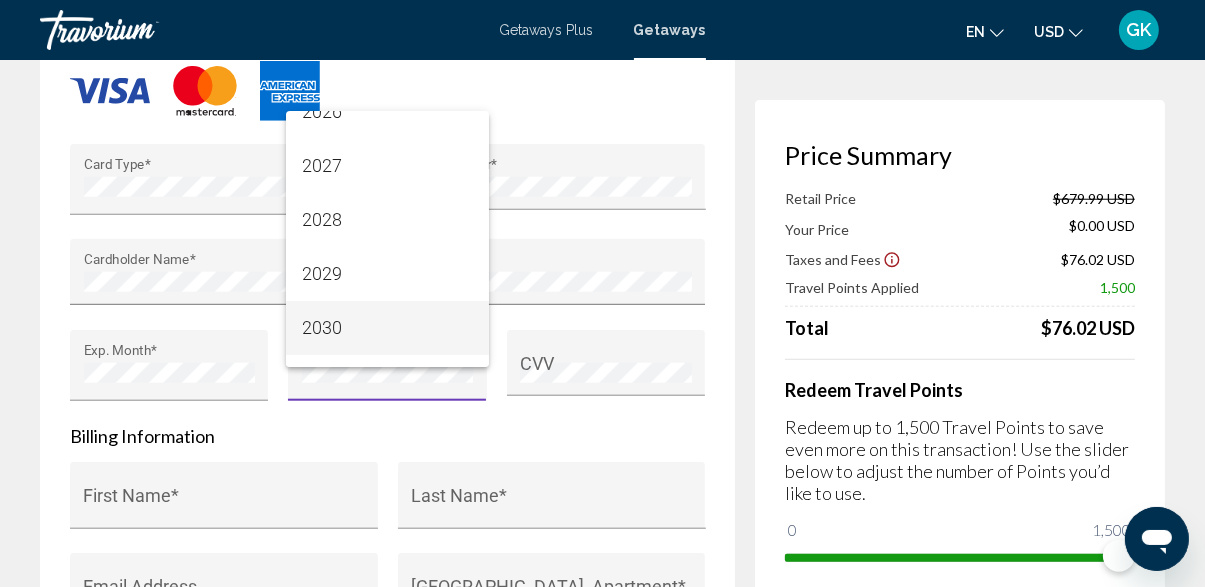 click on "2030" at bounding box center (387, 328) 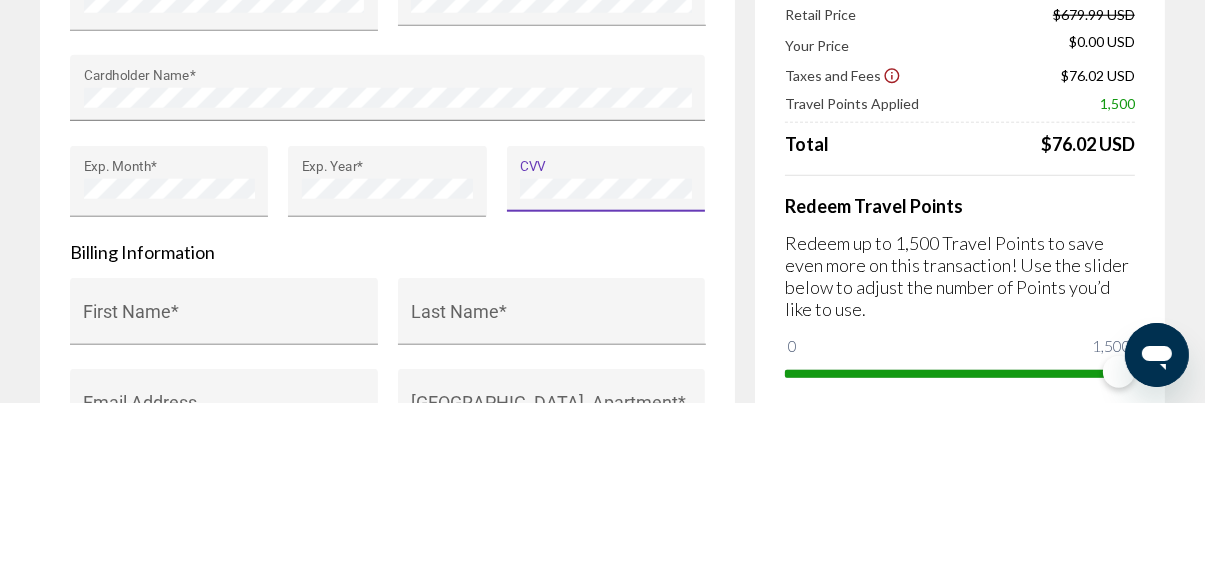 scroll, scrollTop: 1762, scrollLeft: 0, axis: vertical 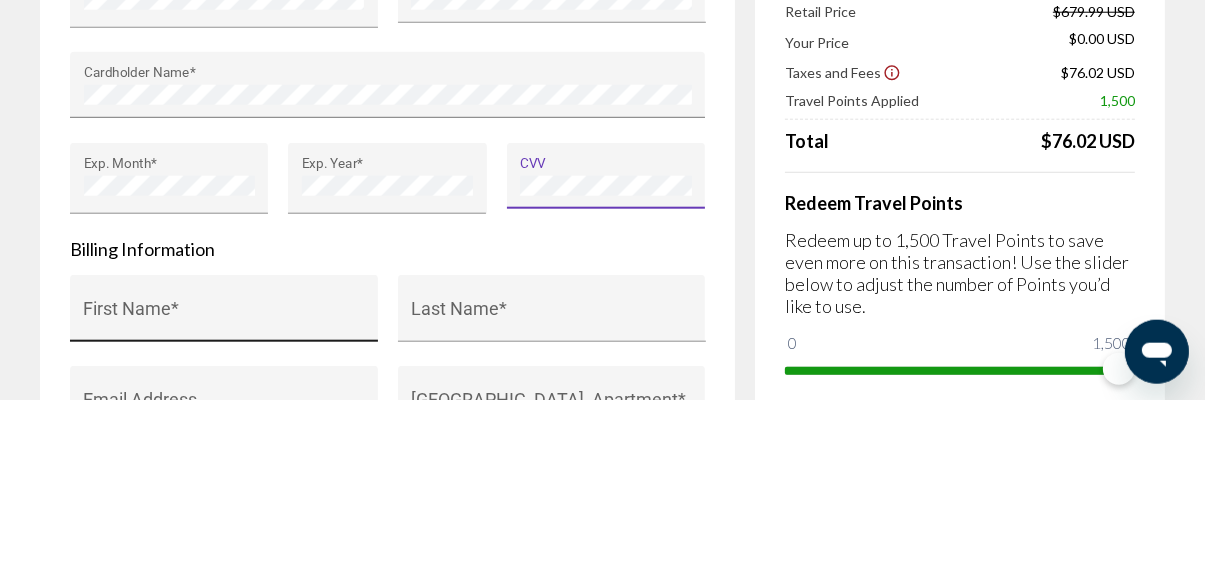 click on "First Name  *" at bounding box center [224, 505] 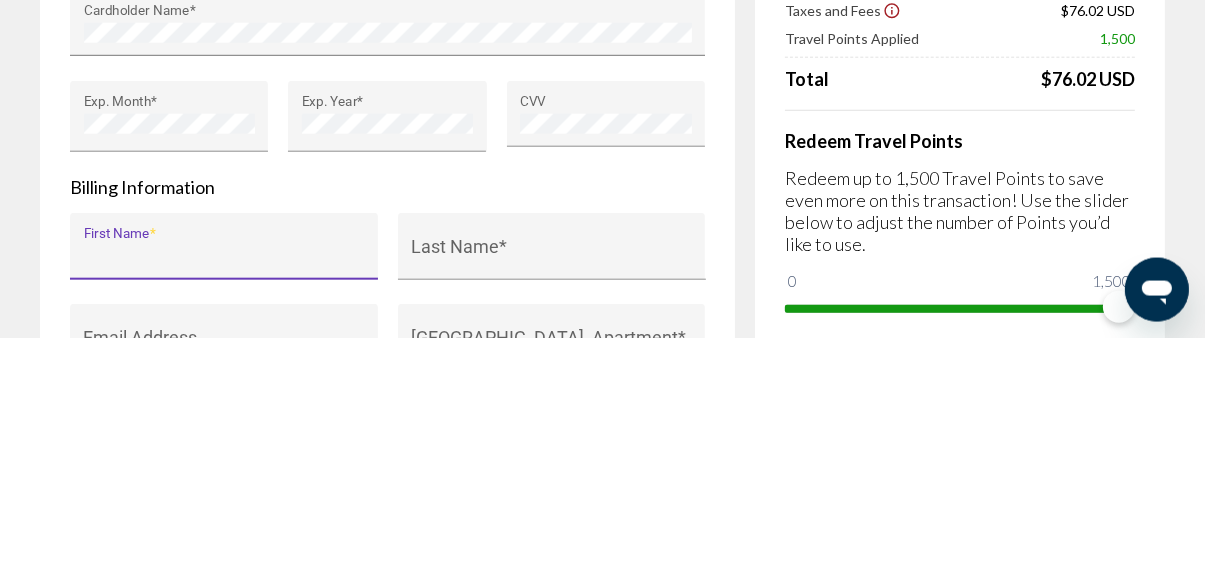 scroll, scrollTop: 1762, scrollLeft: 0, axis: vertical 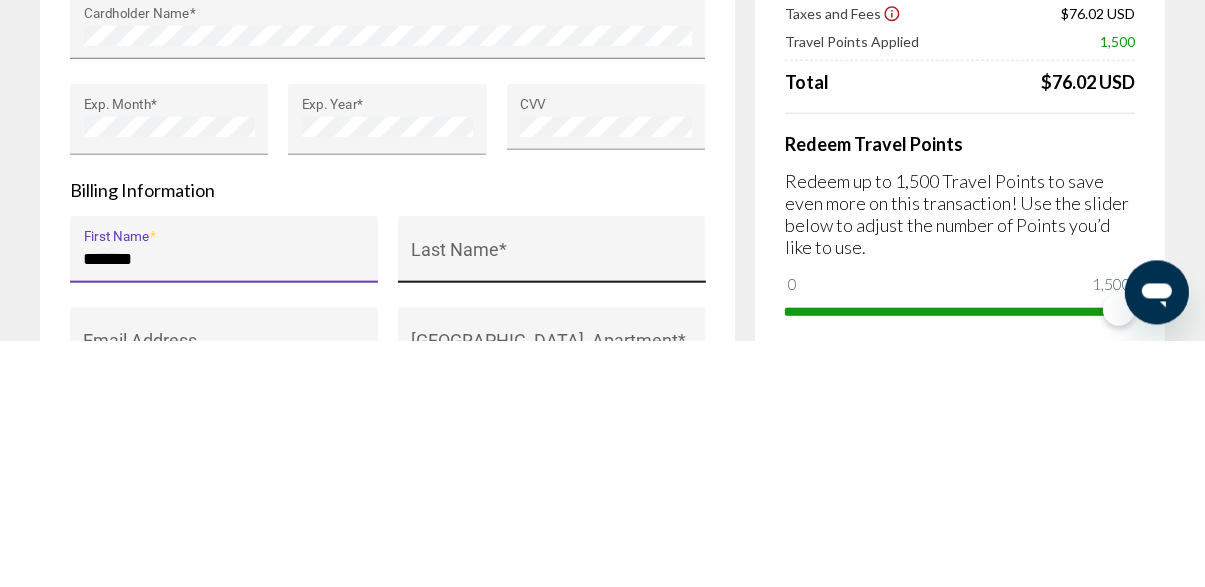 type on "******" 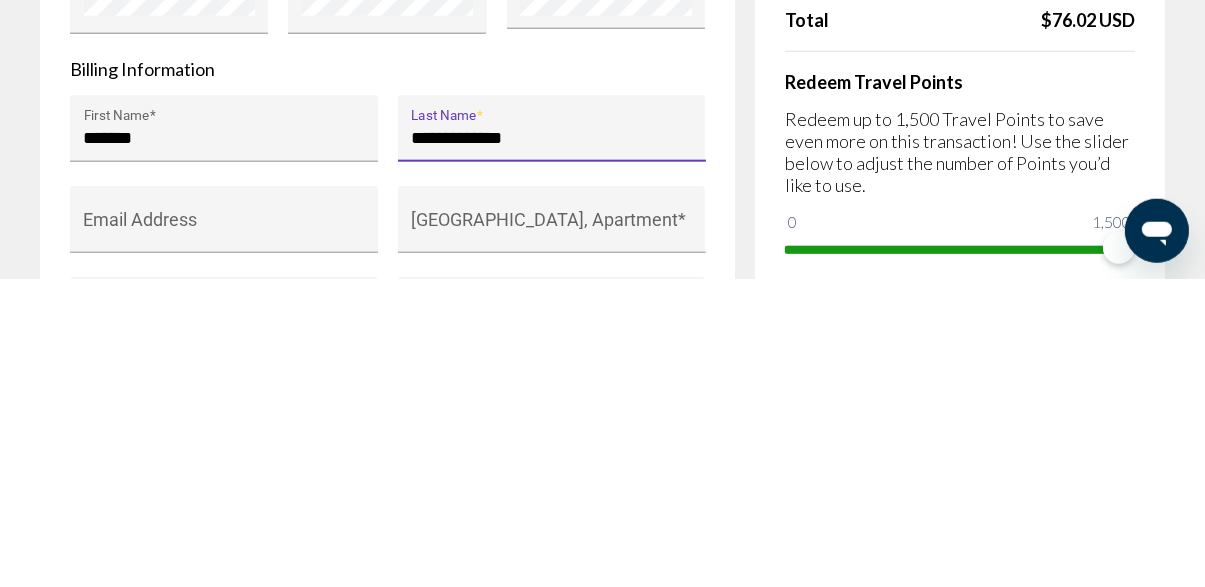 scroll, scrollTop: 1824, scrollLeft: 0, axis: vertical 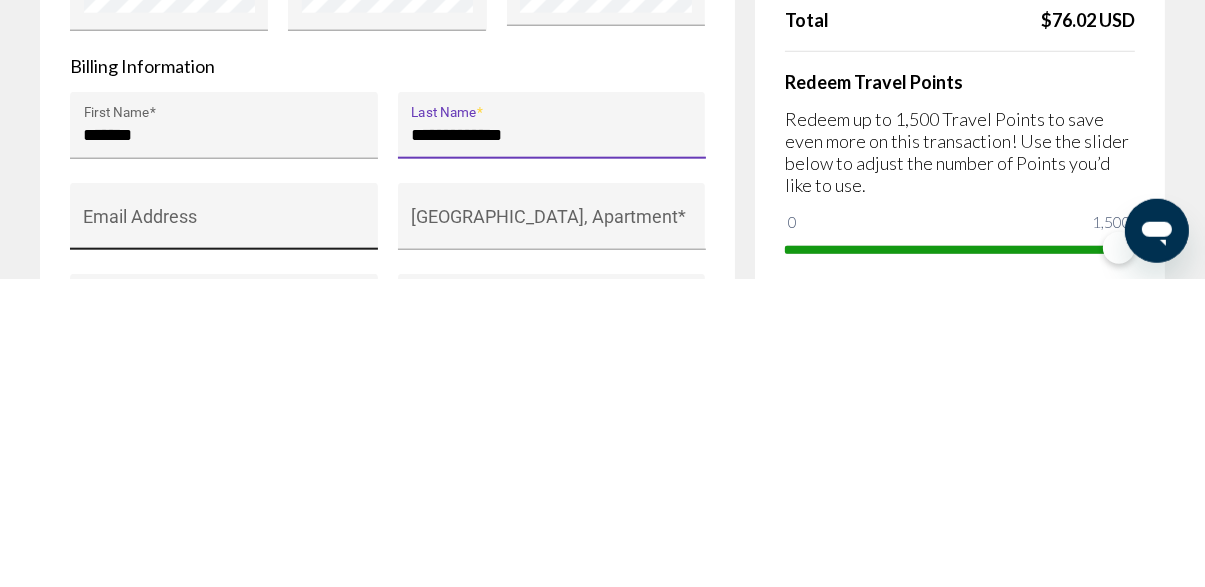 type on "**********" 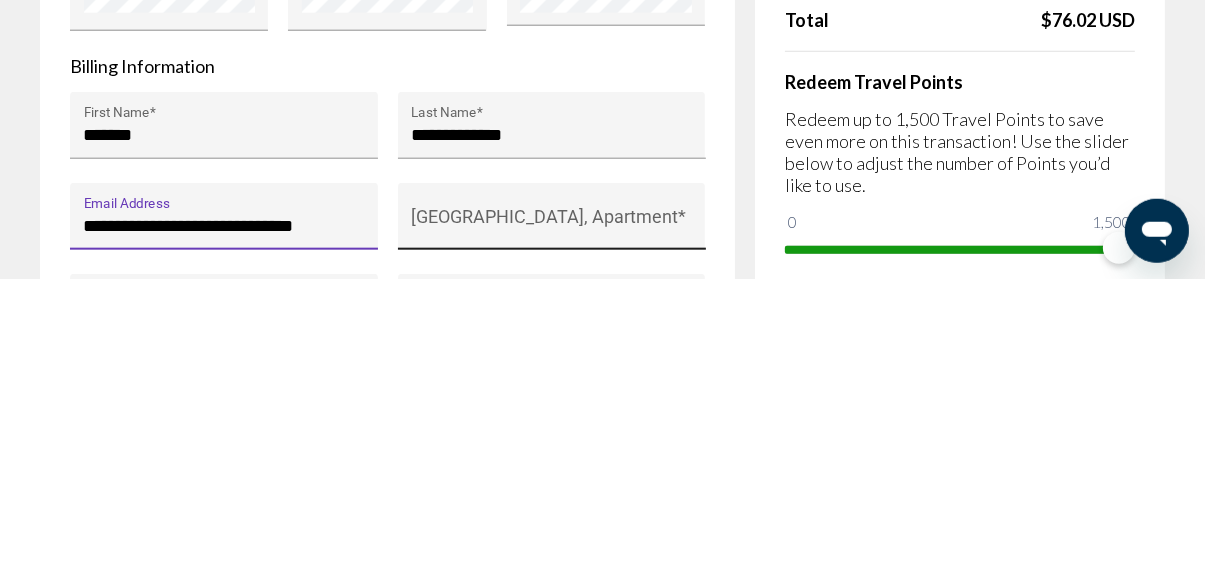 type on "**********" 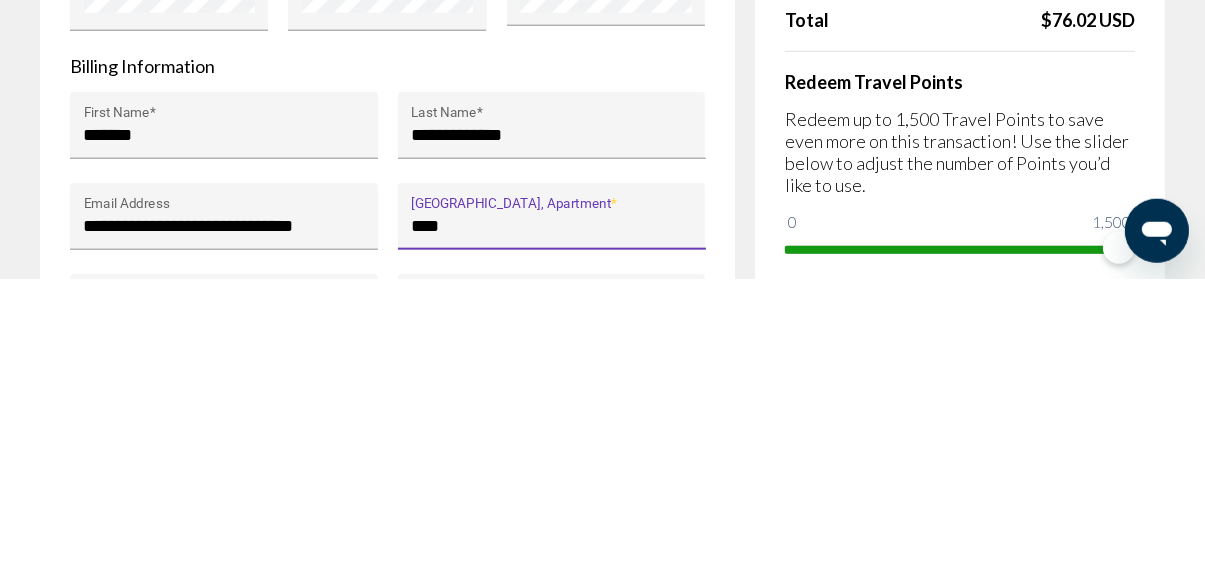 type on "*****" 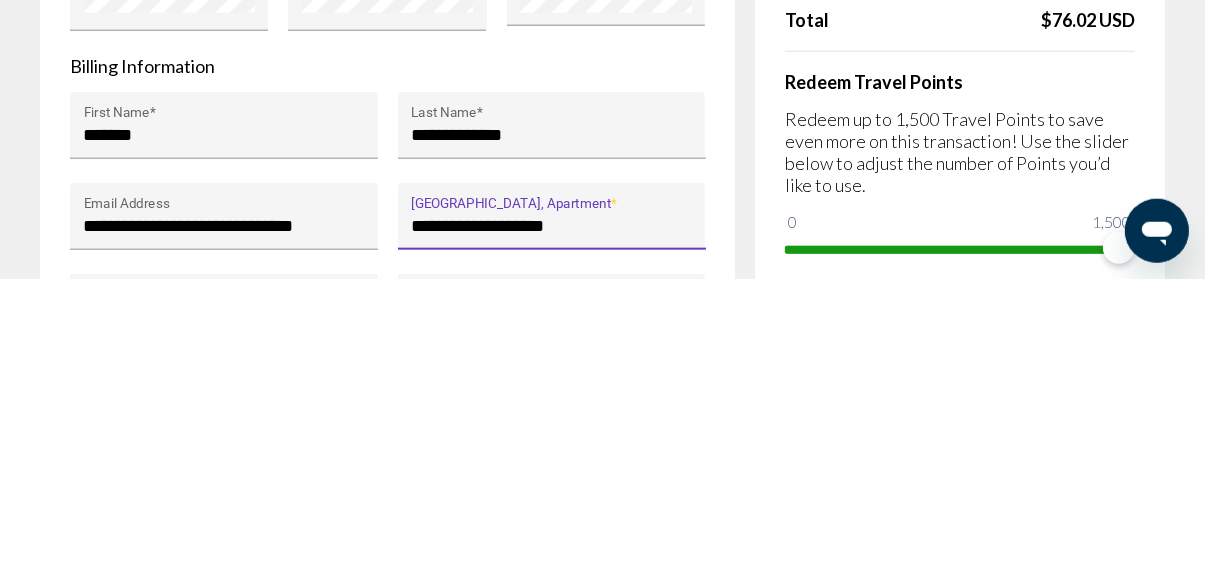 type on "**********" 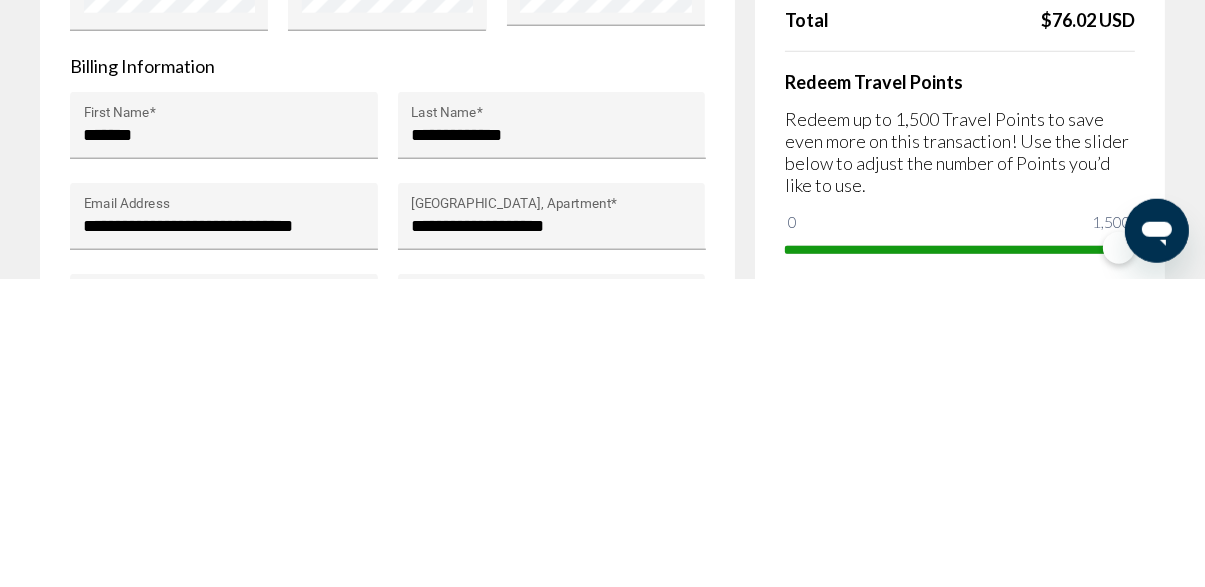 type on "*********" 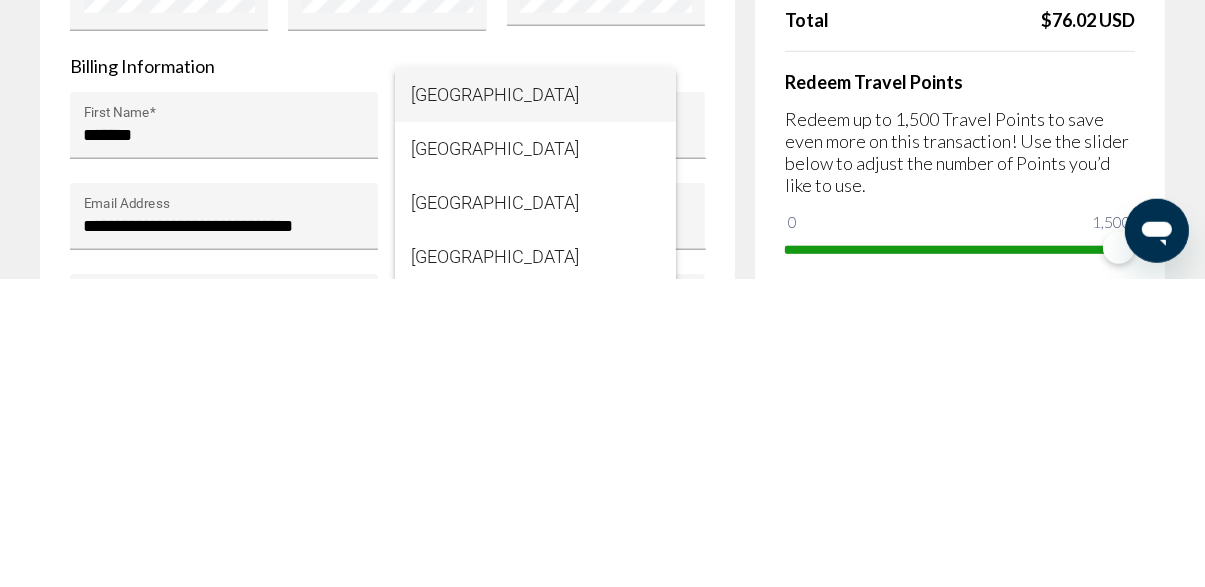 scroll, scrollTop: 1824, scrollLeft: 0, axis: vertical 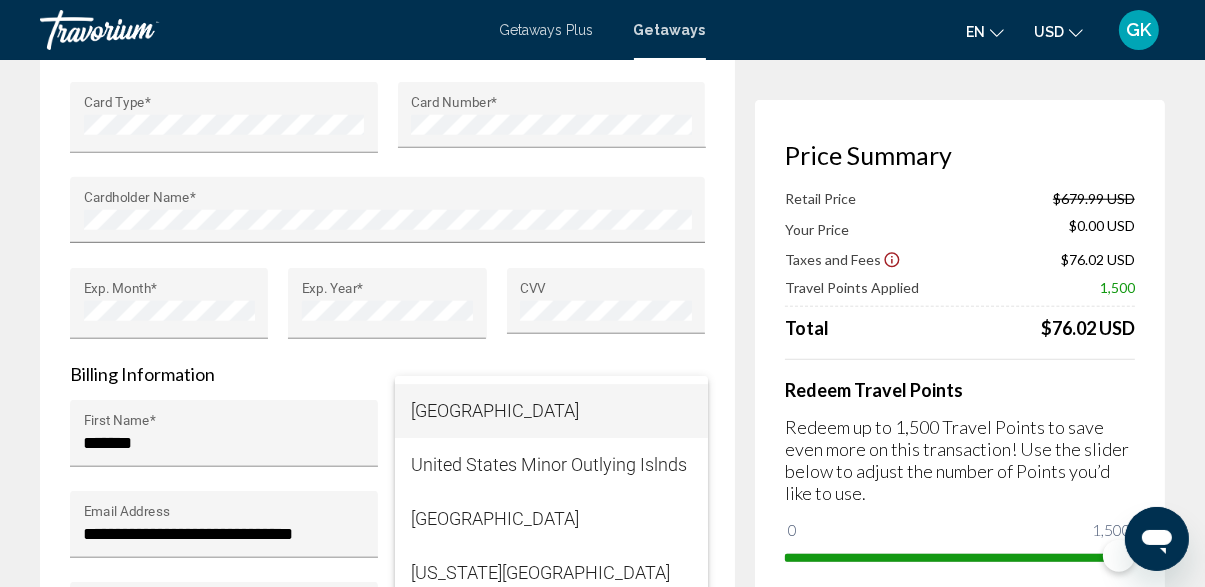 click on "[GEOGRAPHIC_DATA]" at bounding box center (551, 411) 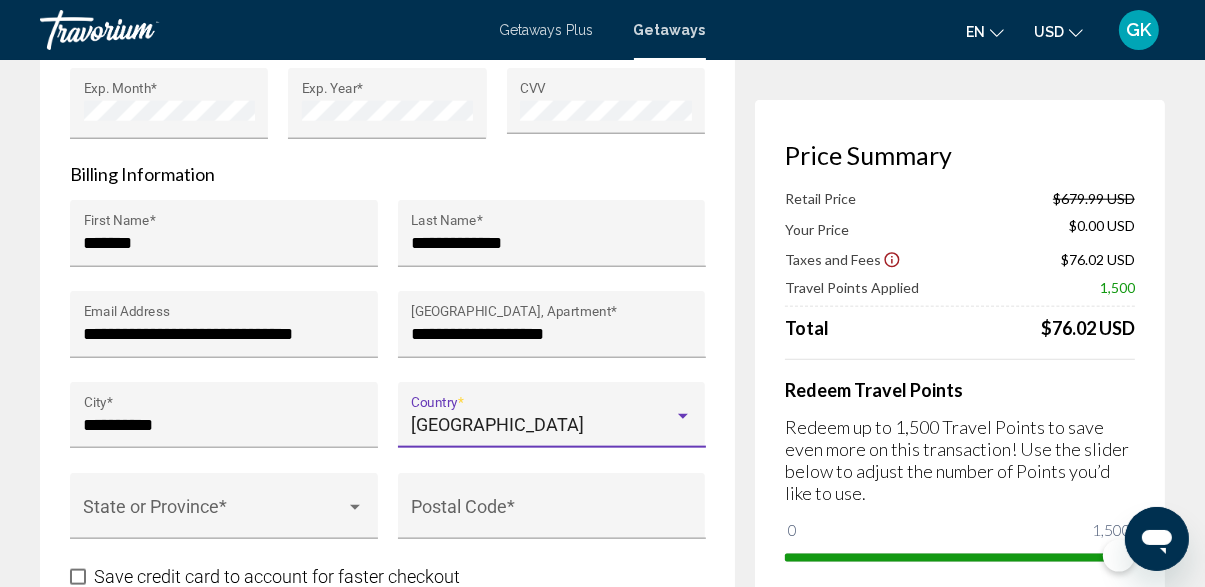 scroll, scrollTop: 2035, scrollLeft: 0, axis: vertical 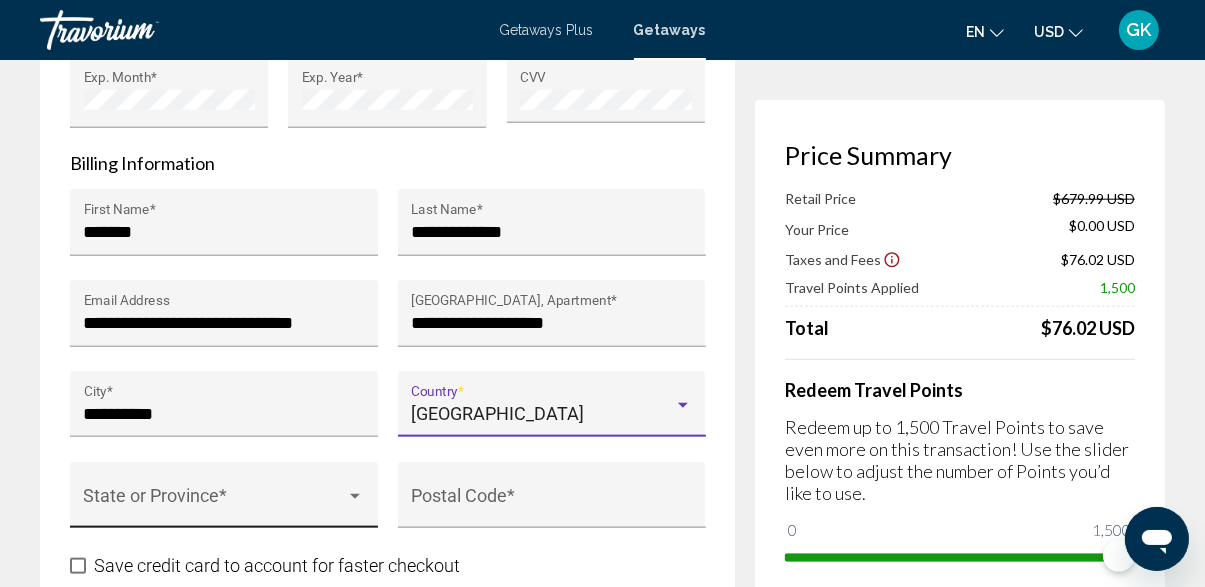 click at bounding box center [215, 505] 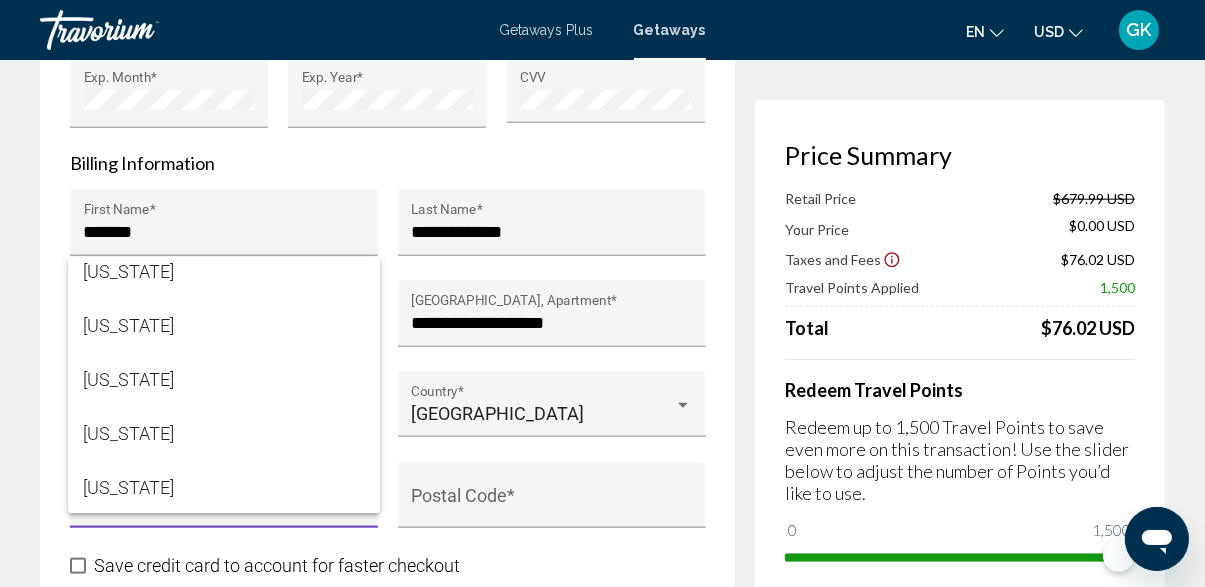 scroll, scrollTop: 1848, scrollLeft: 0, axis: vertical 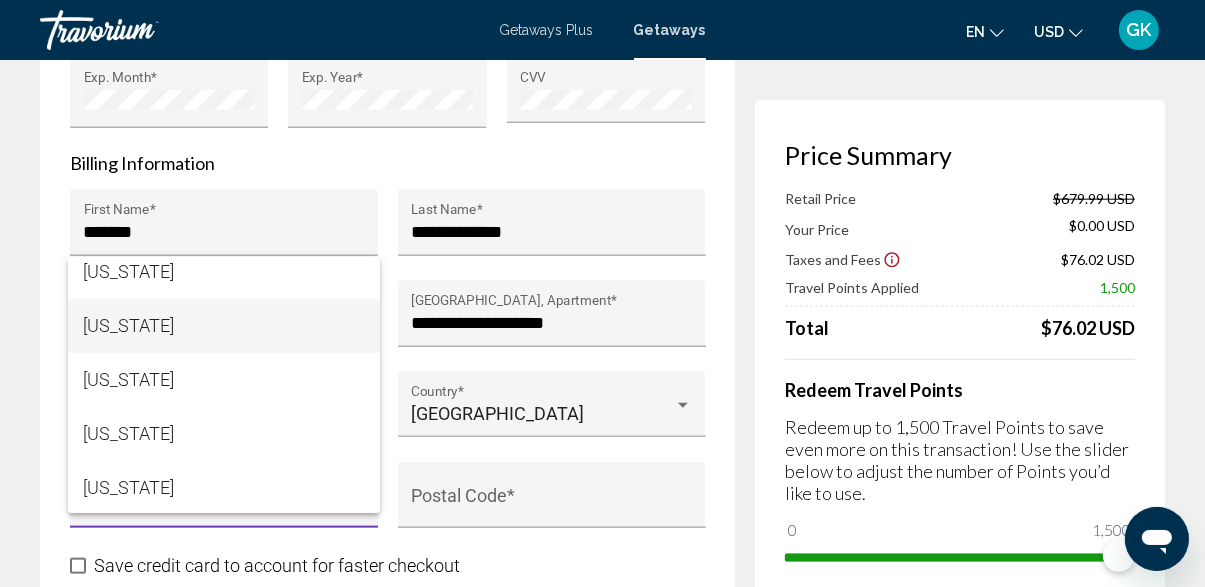 click on "[US_STATE]" at bounding box center (224, 326) 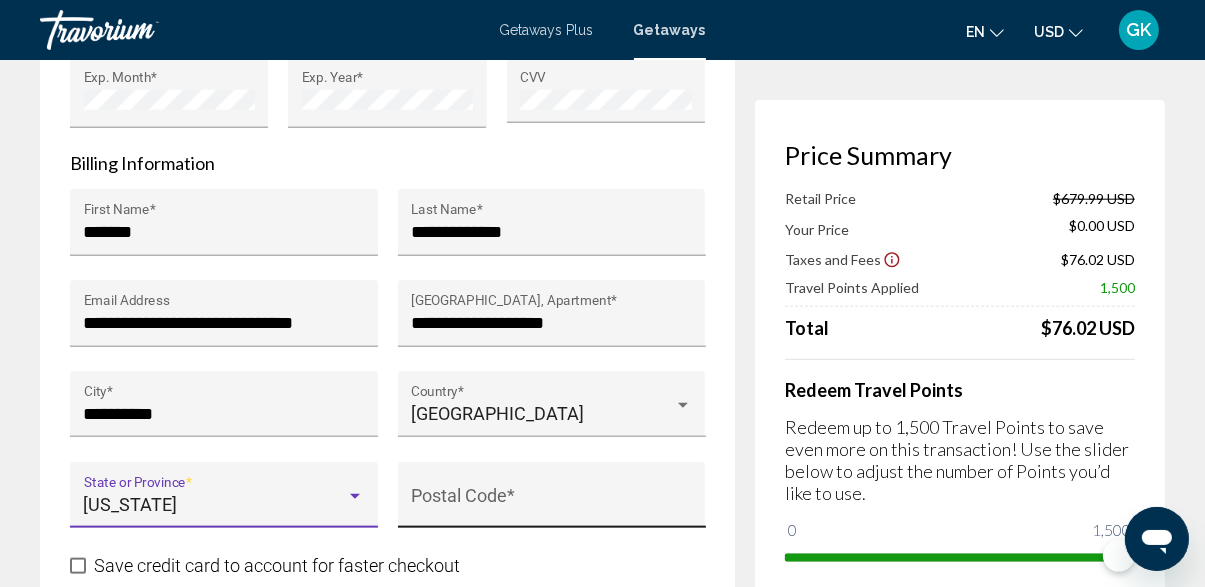 click on "Postal Code  *" at bounding box center (551, 505) 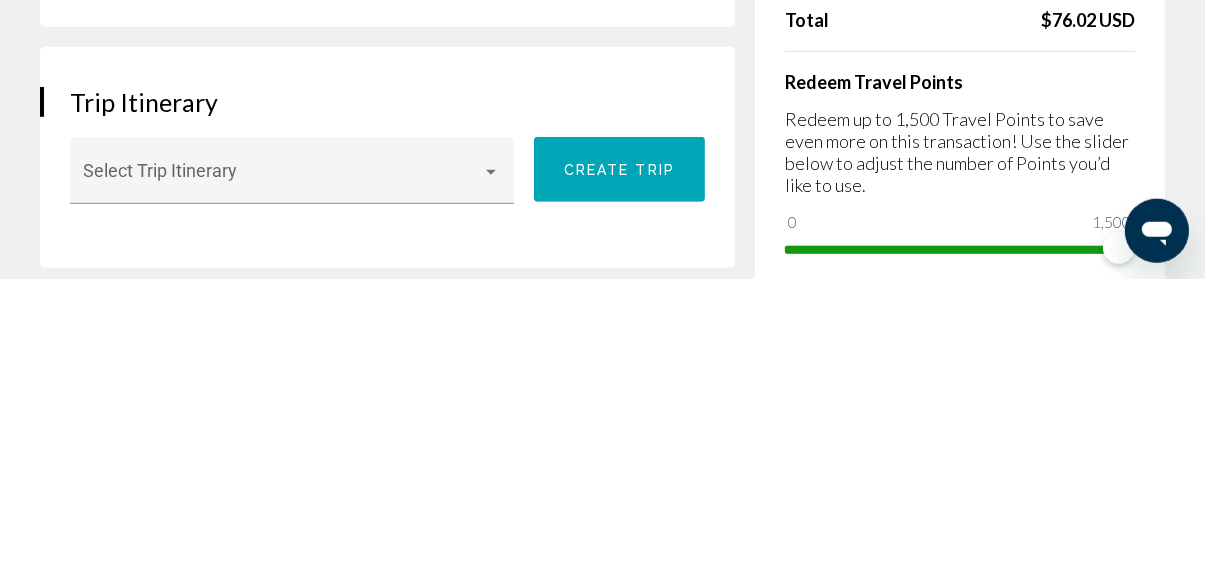 scroll, scrollTop: 877, scrollLeft: 0, axis: vertical 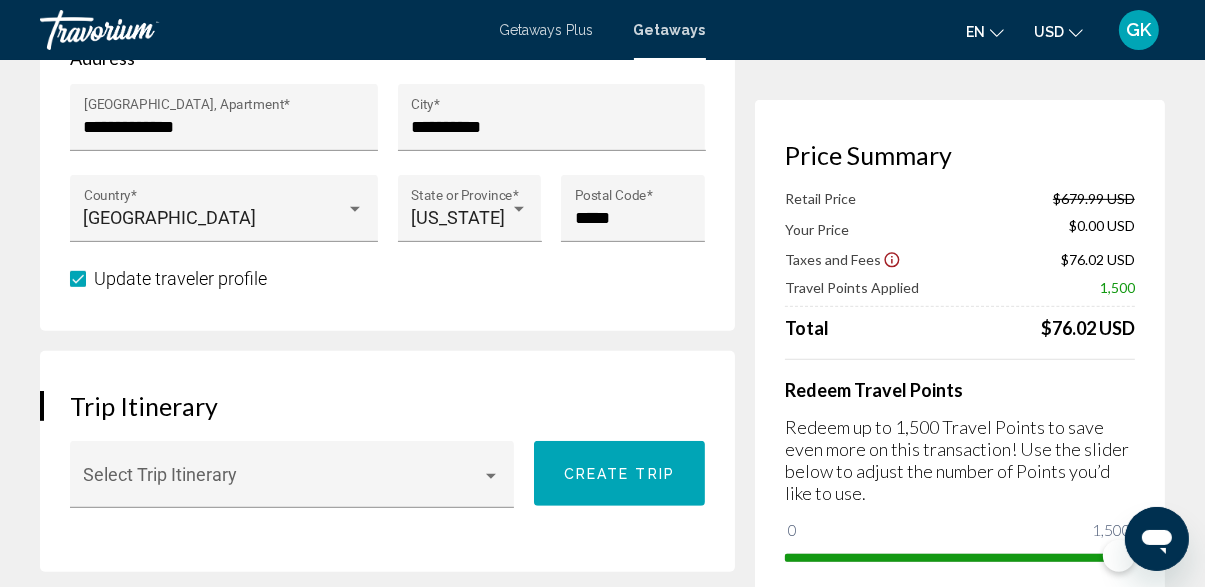 type on "*****" 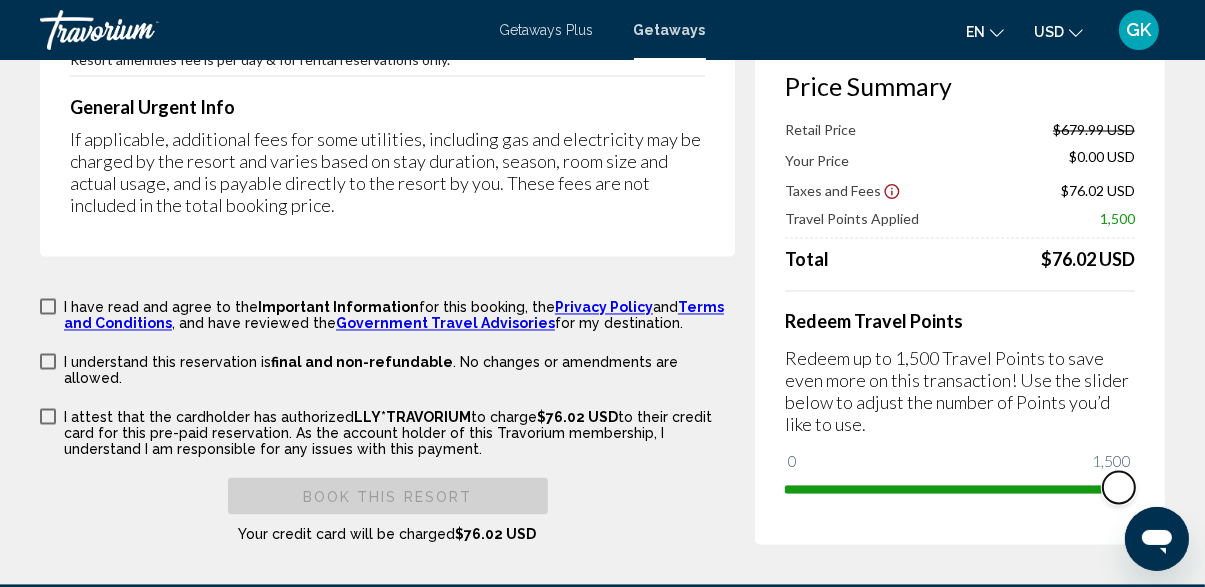 scroll, scrollTop: 3365, scrollLeft: 0, axis: vertical 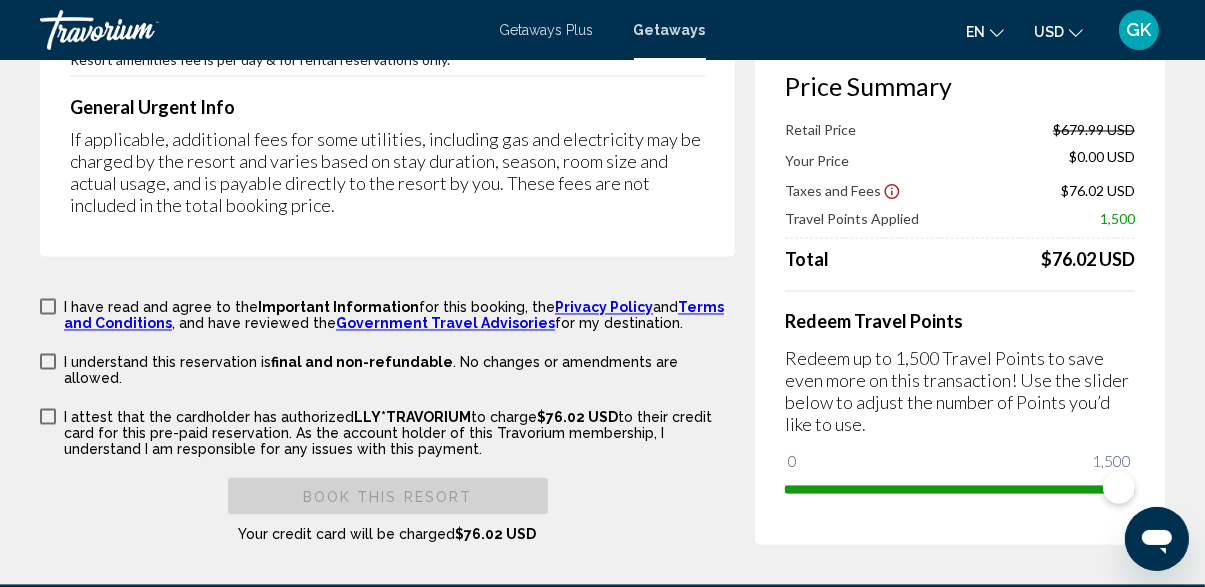 click at bounding box center [48, 307] 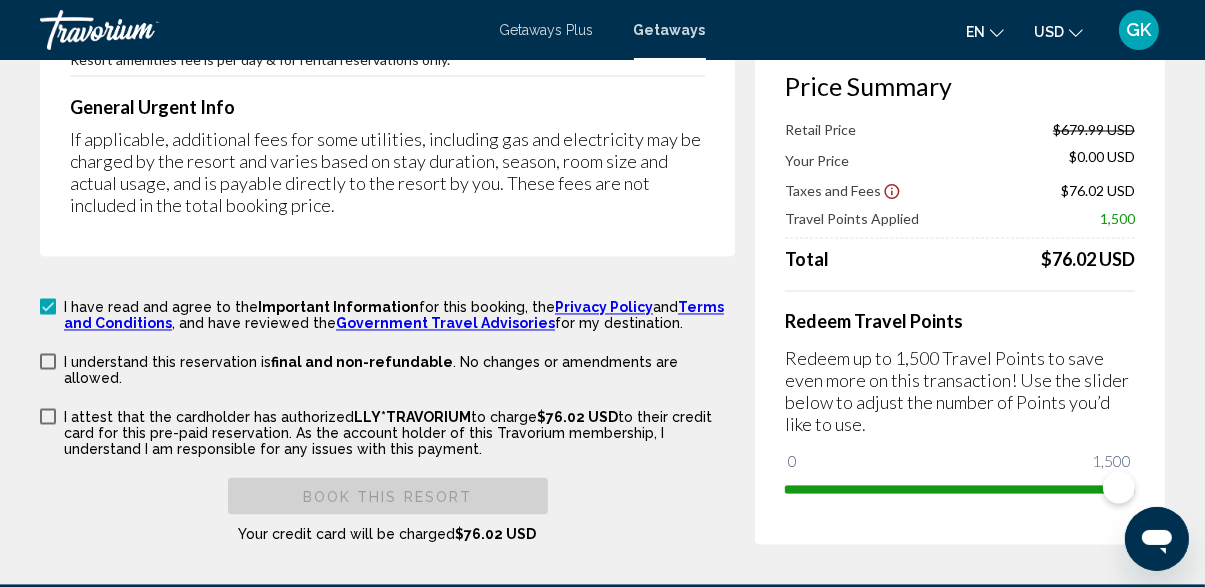 click at bounding box center (48, 362) 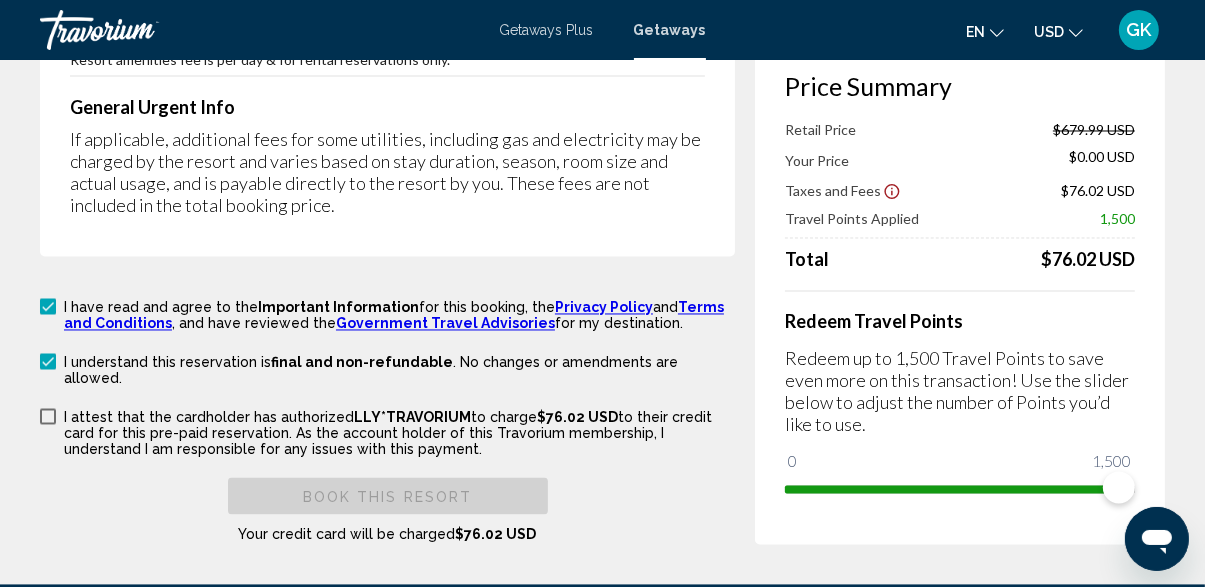 click at bounding box center (48, 417) 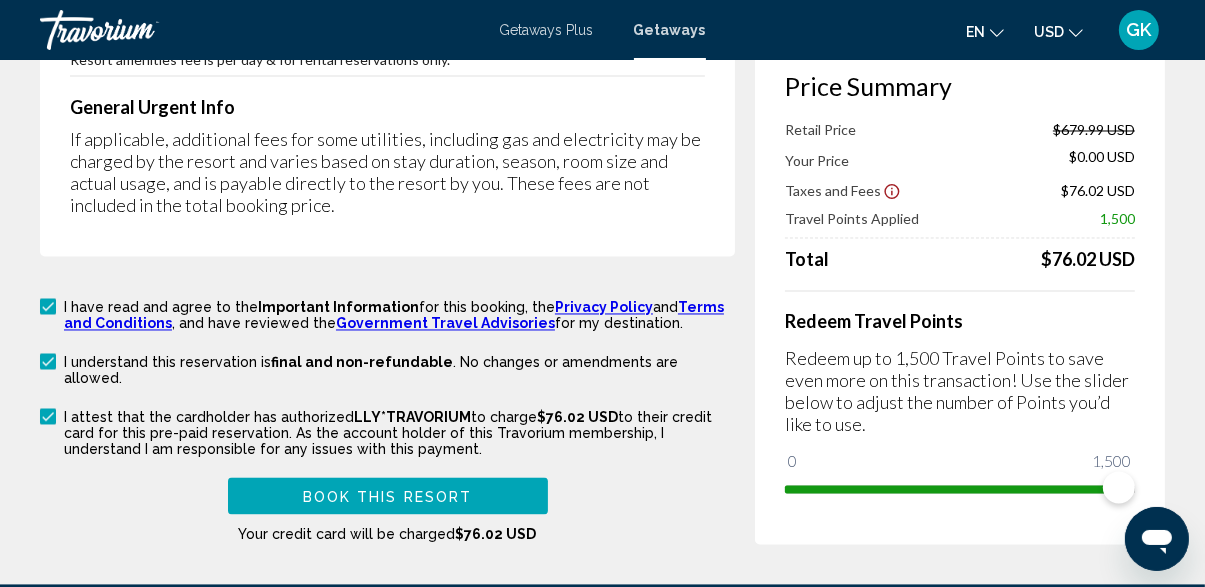 click on "Book this Resort" at bounding box center [388, 497] 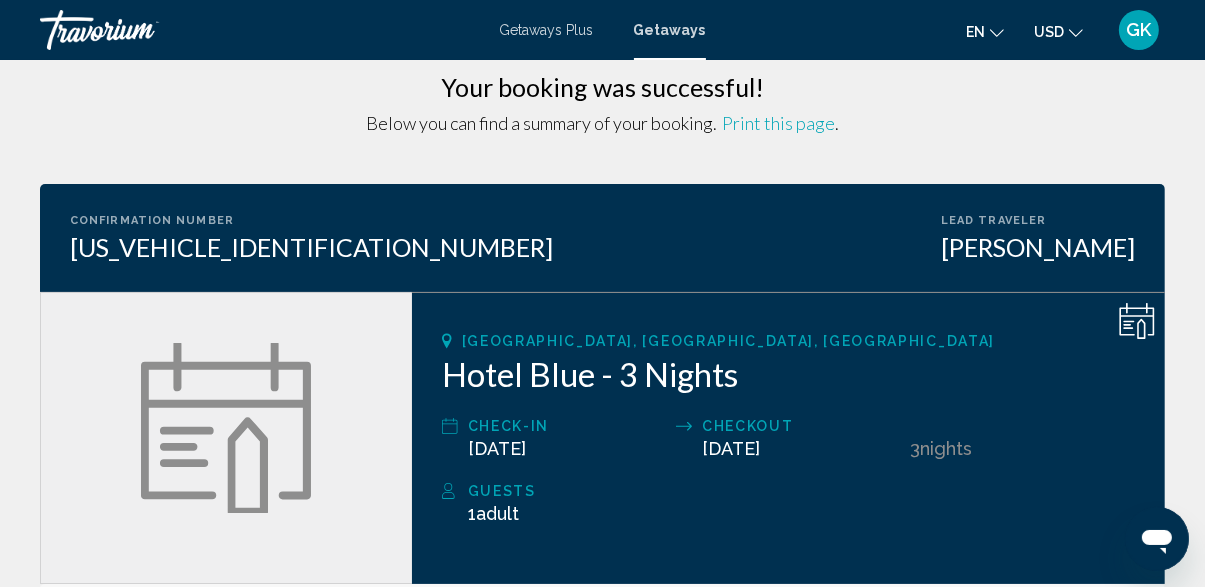 scroll, scrollTop: 0, scrollLeft: 0, axis: both 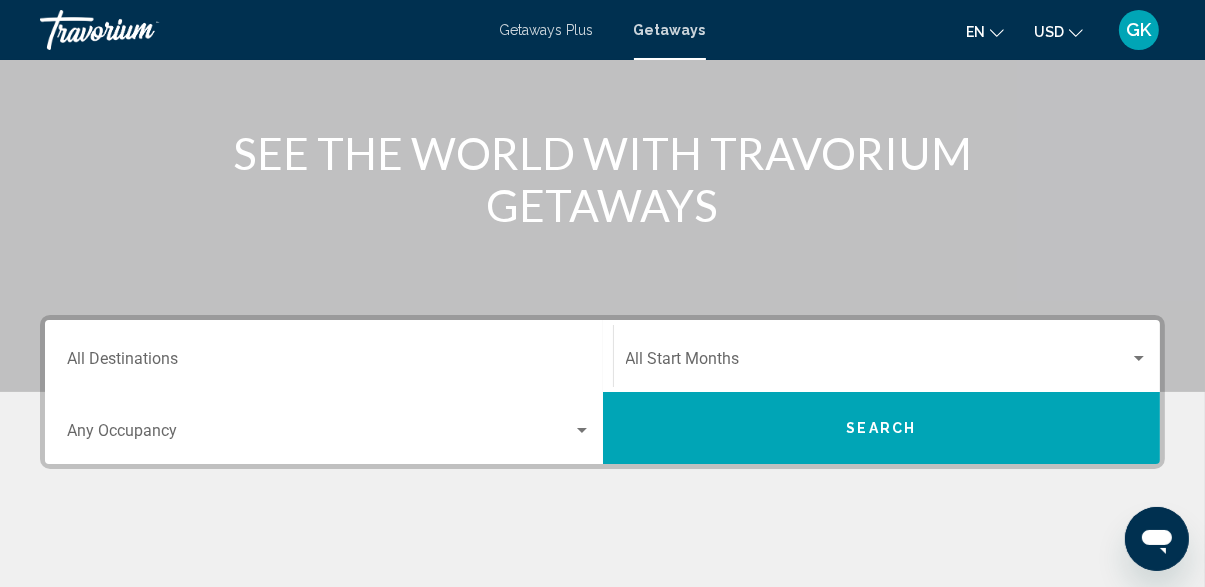 click on "Destination All Destinations" at bounding box center [329, 363] 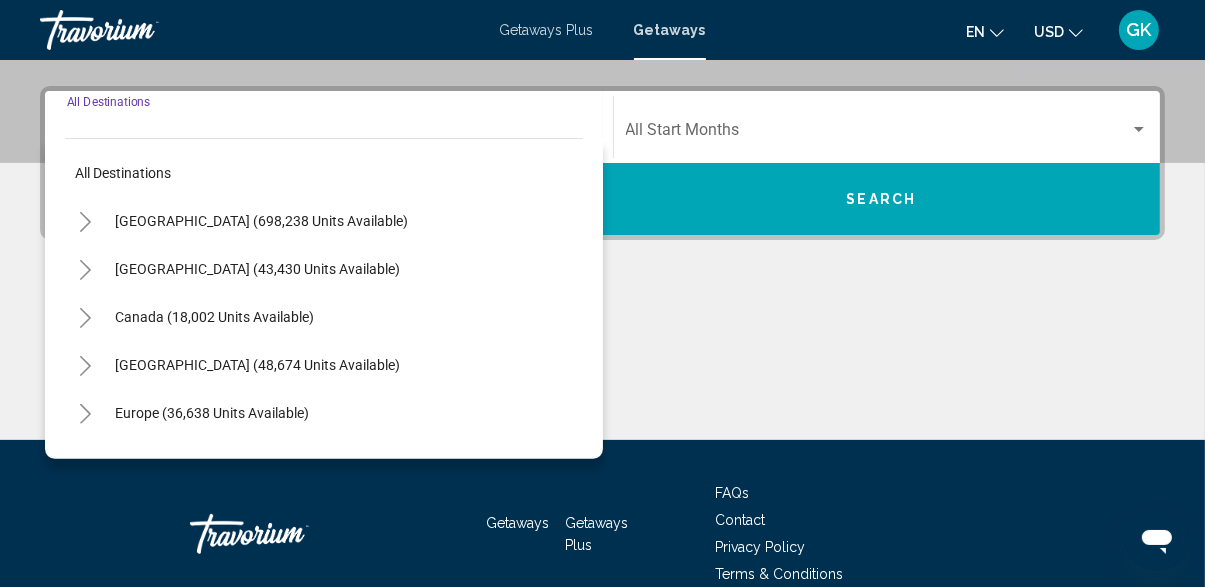 scroll, scrollTop: 440, scrollLeft: 0, axis: vertical 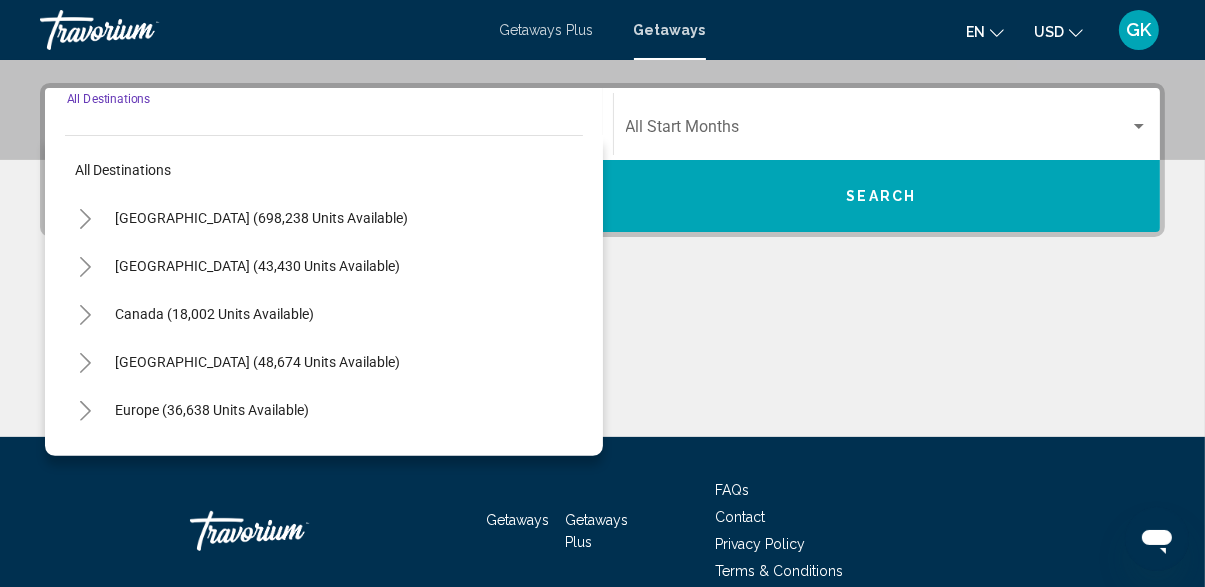 click 